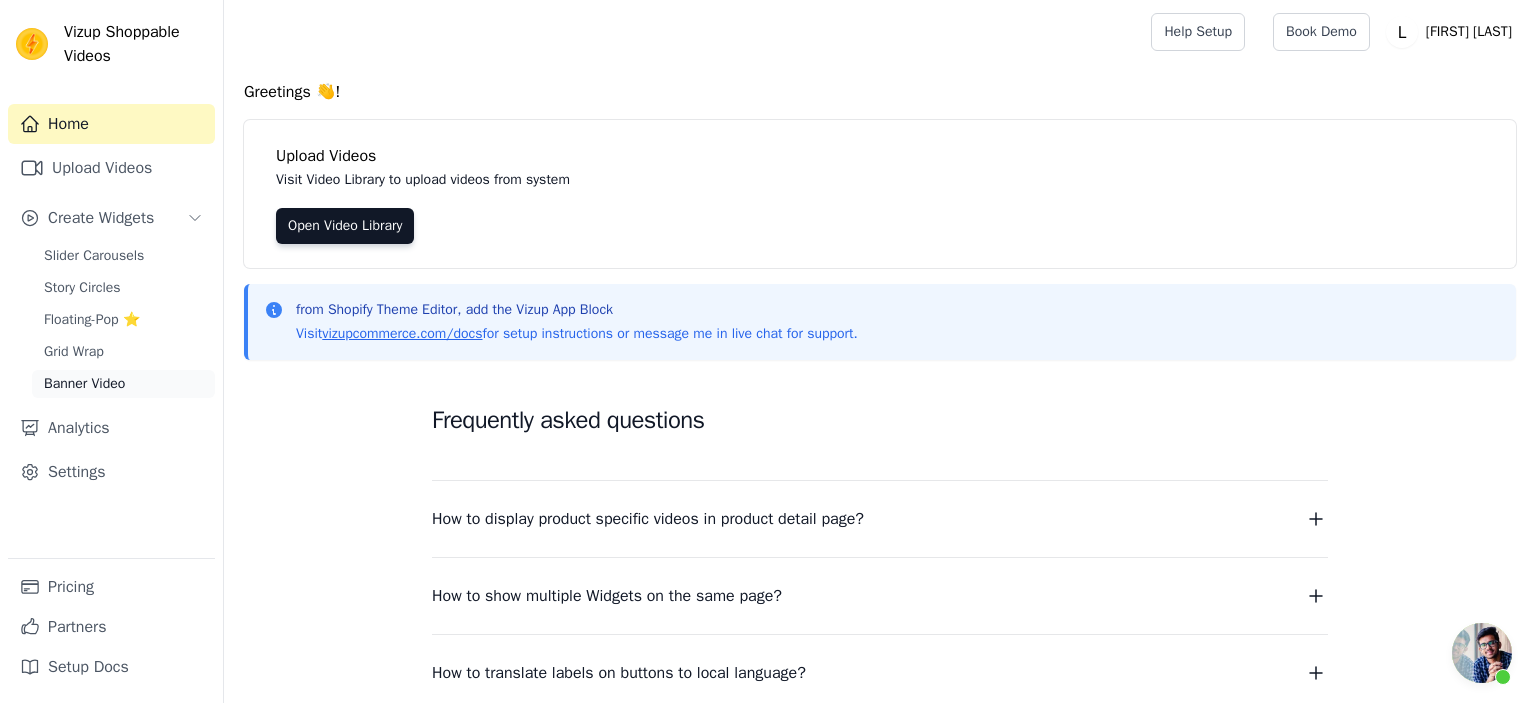 scroll, scrollTop: 0, scrollLeft: 0, axis: both 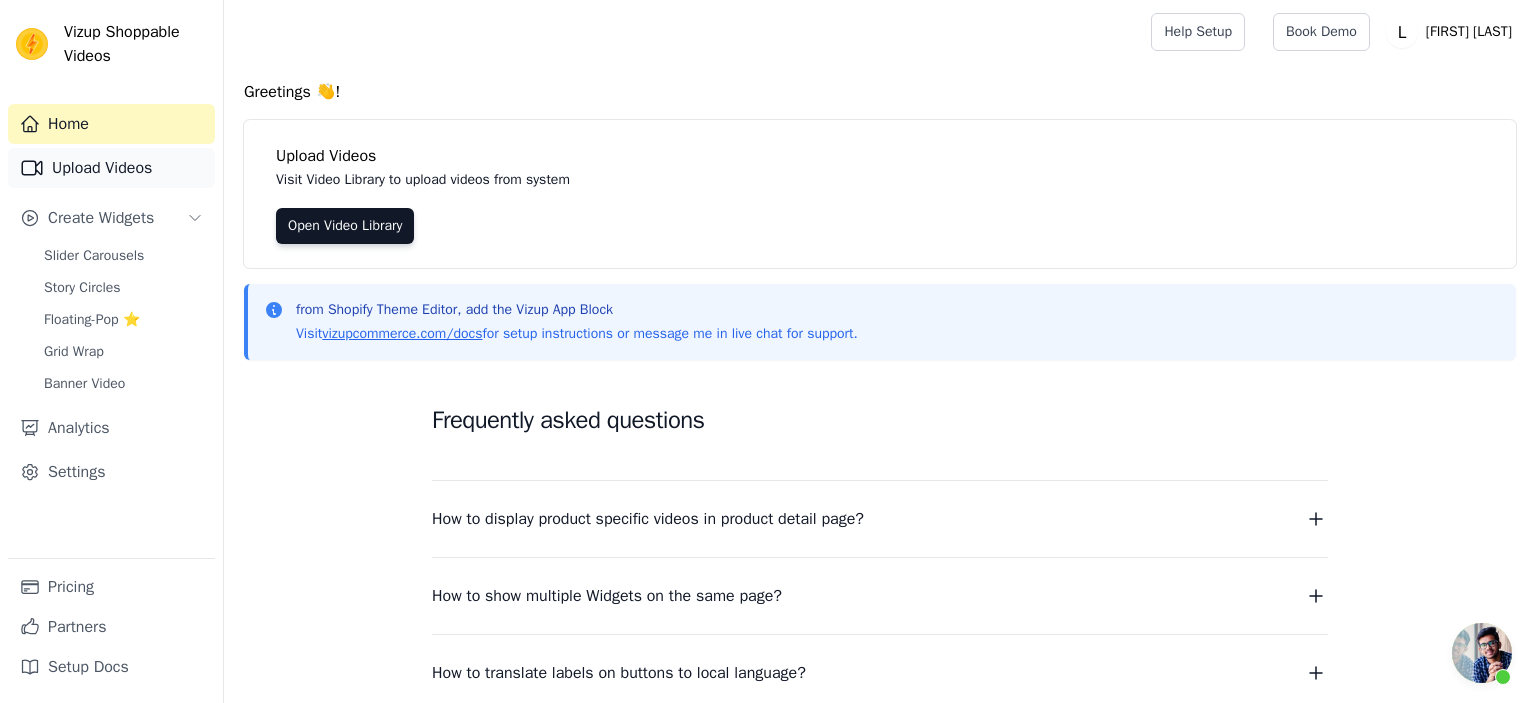 click on "Upload Videos" at bounding box center [111, 168] 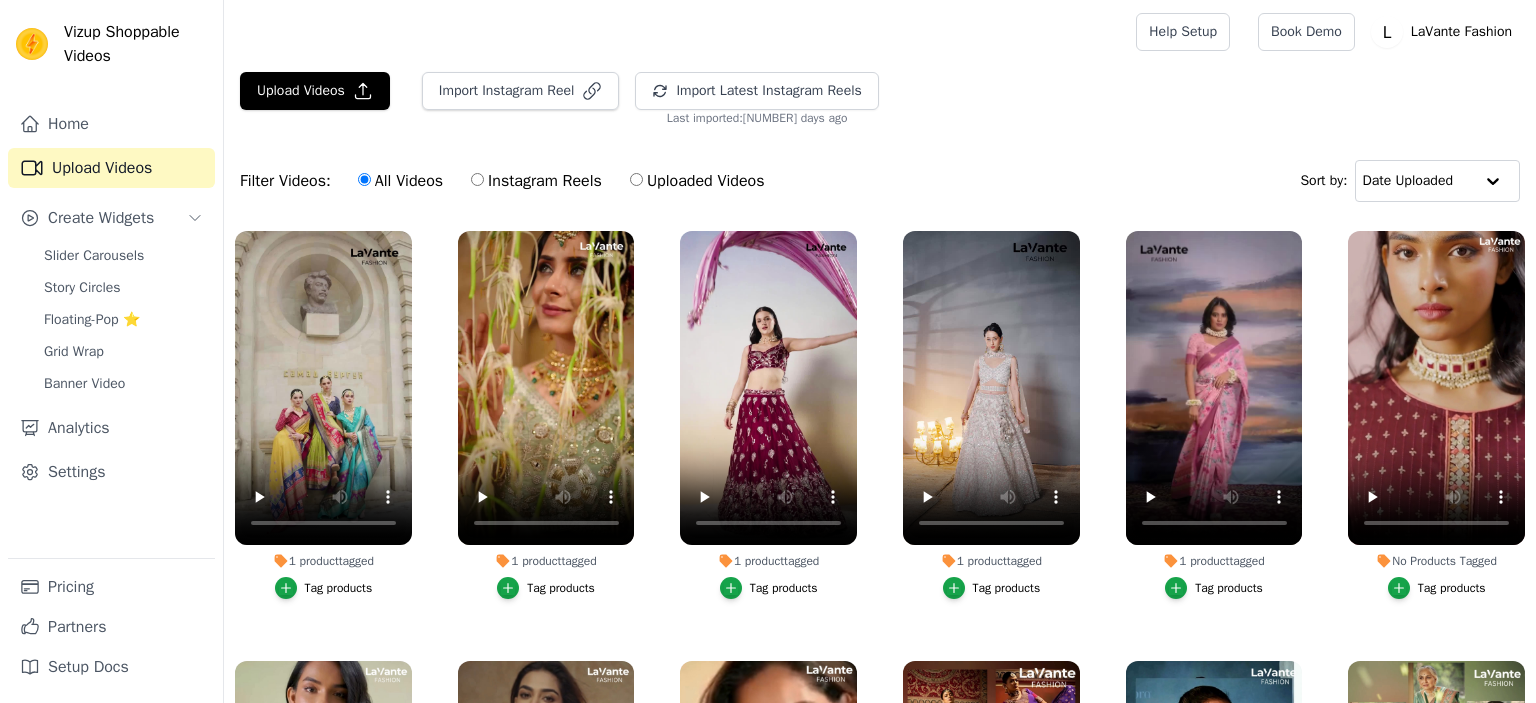 scroll, scrollTop: 0, scrollLeft: 0, axis: both 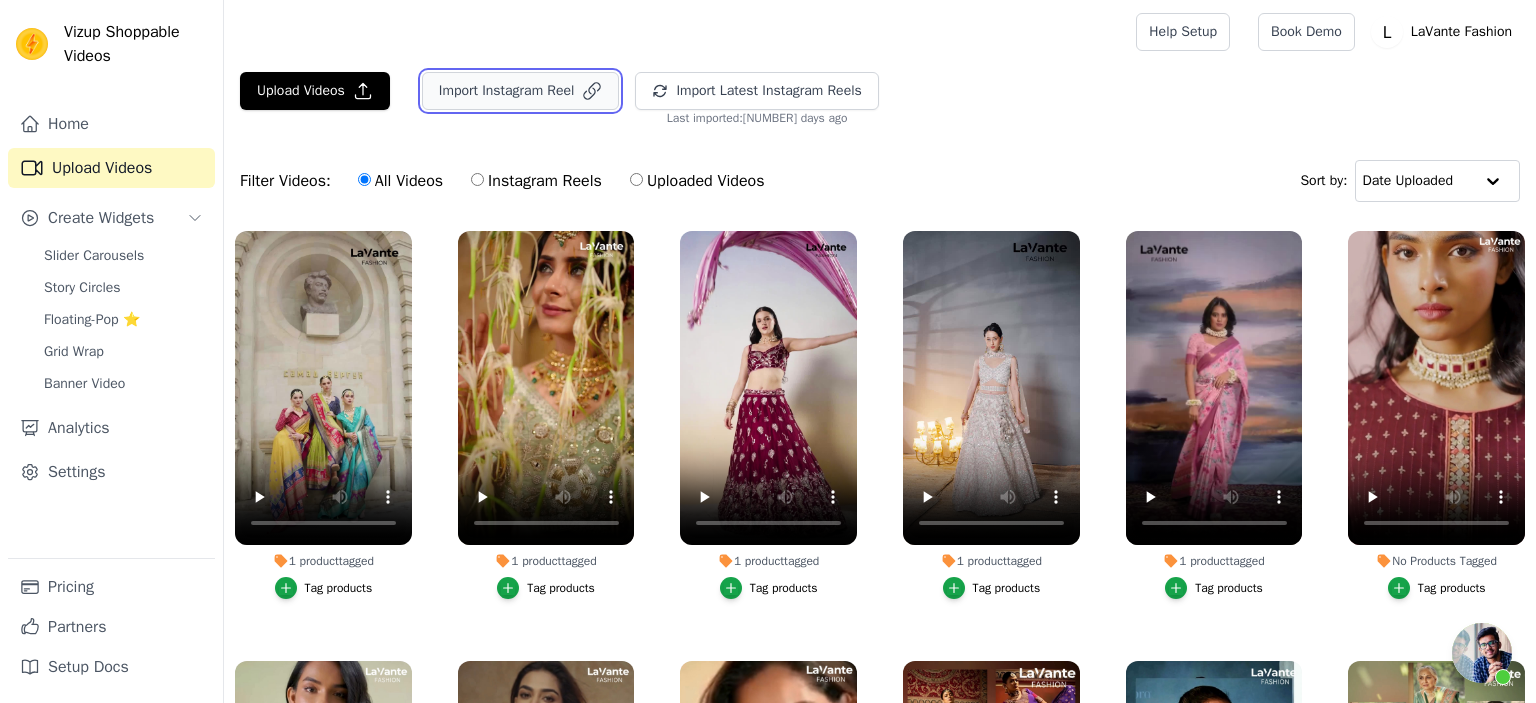 click on "Import Instagram Reel" at bounding box center (521, 91) 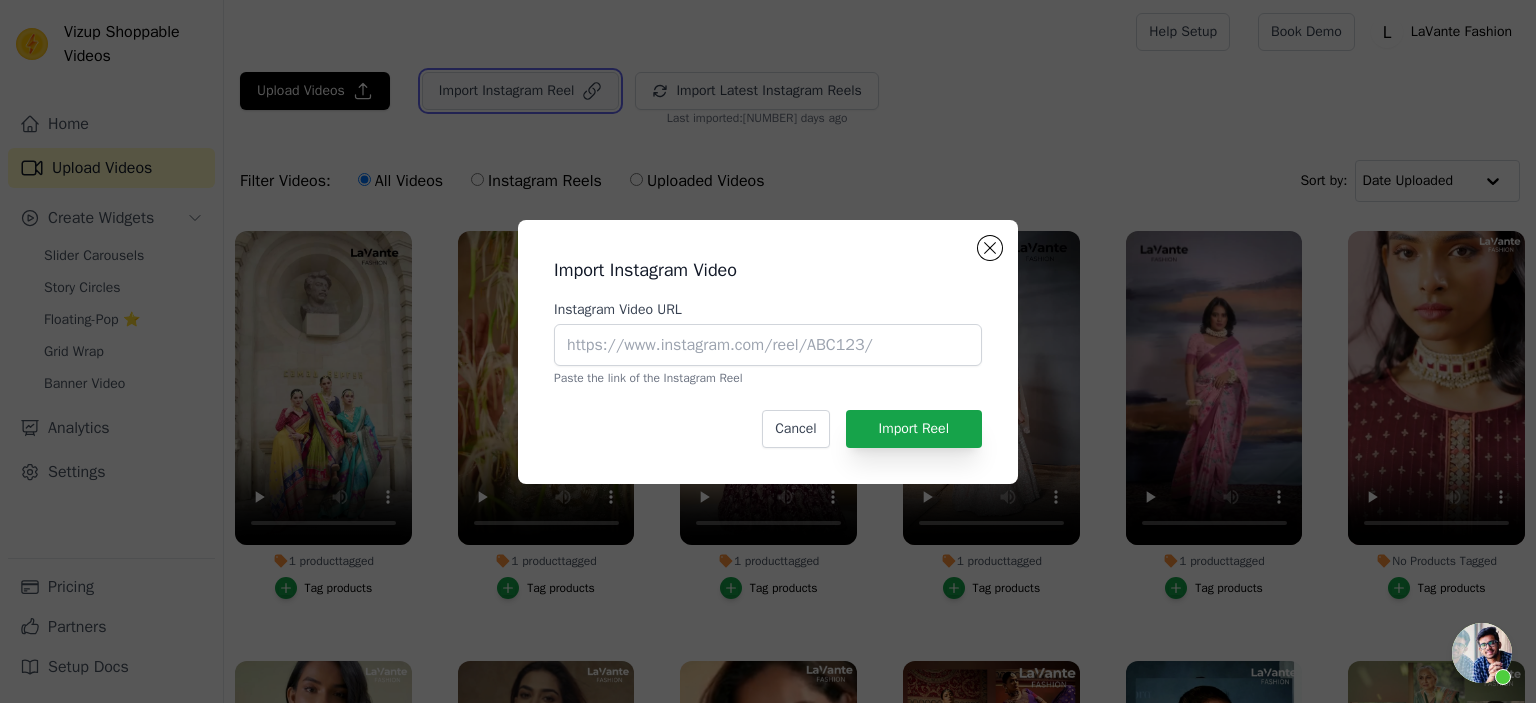 scroll, scrollTop: 338, scrollLeft: 0, axis: vertical 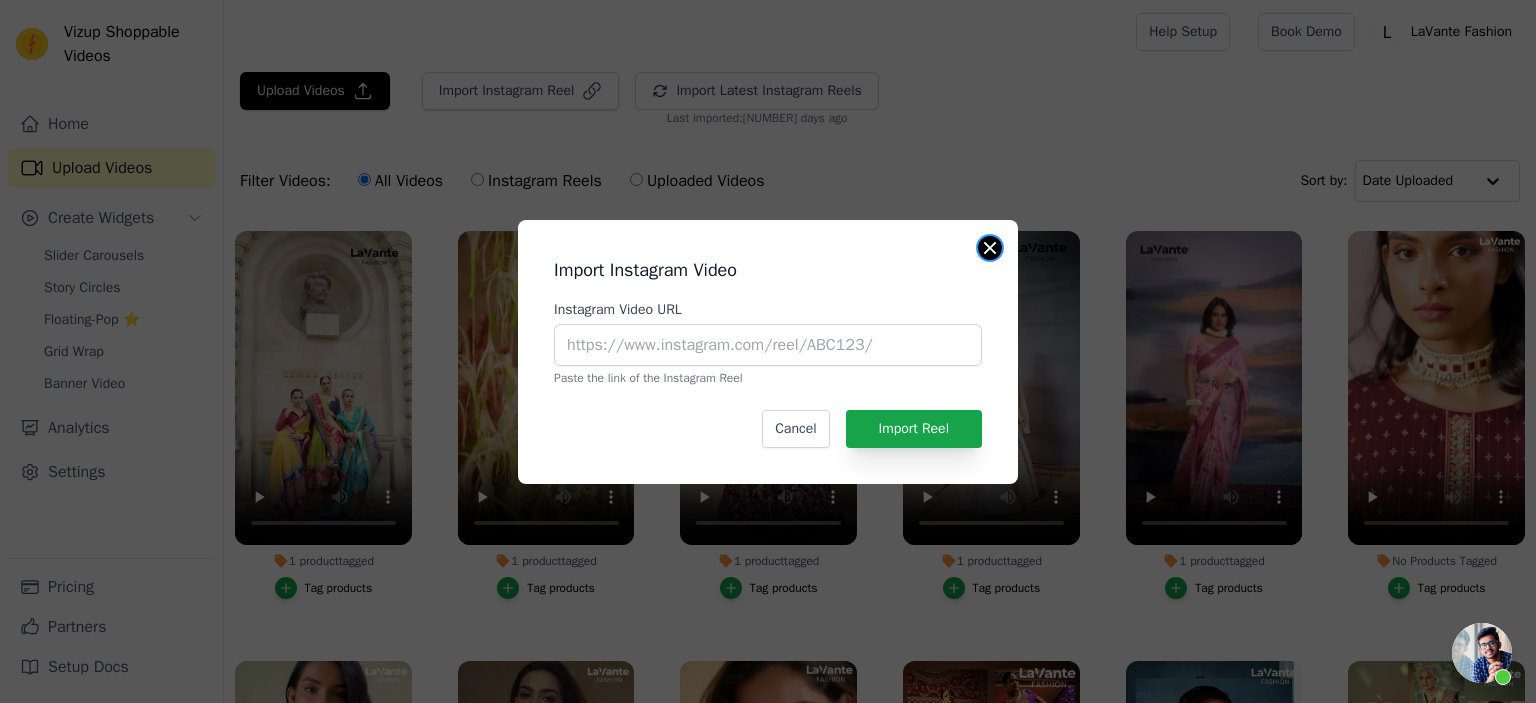 click at bounding box center [990, 248] 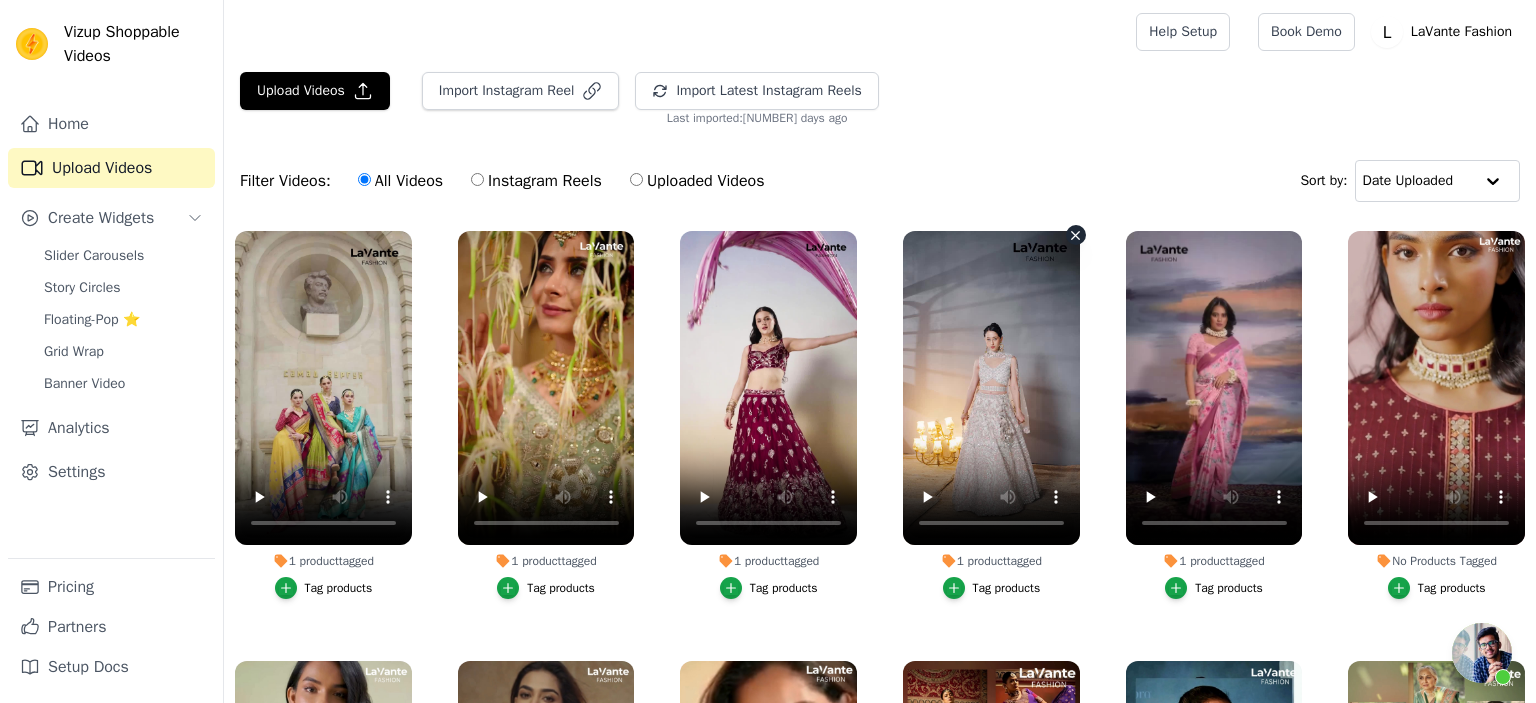 scroll, scrollTop: 338, scrollLeft: 0, axis: vertical 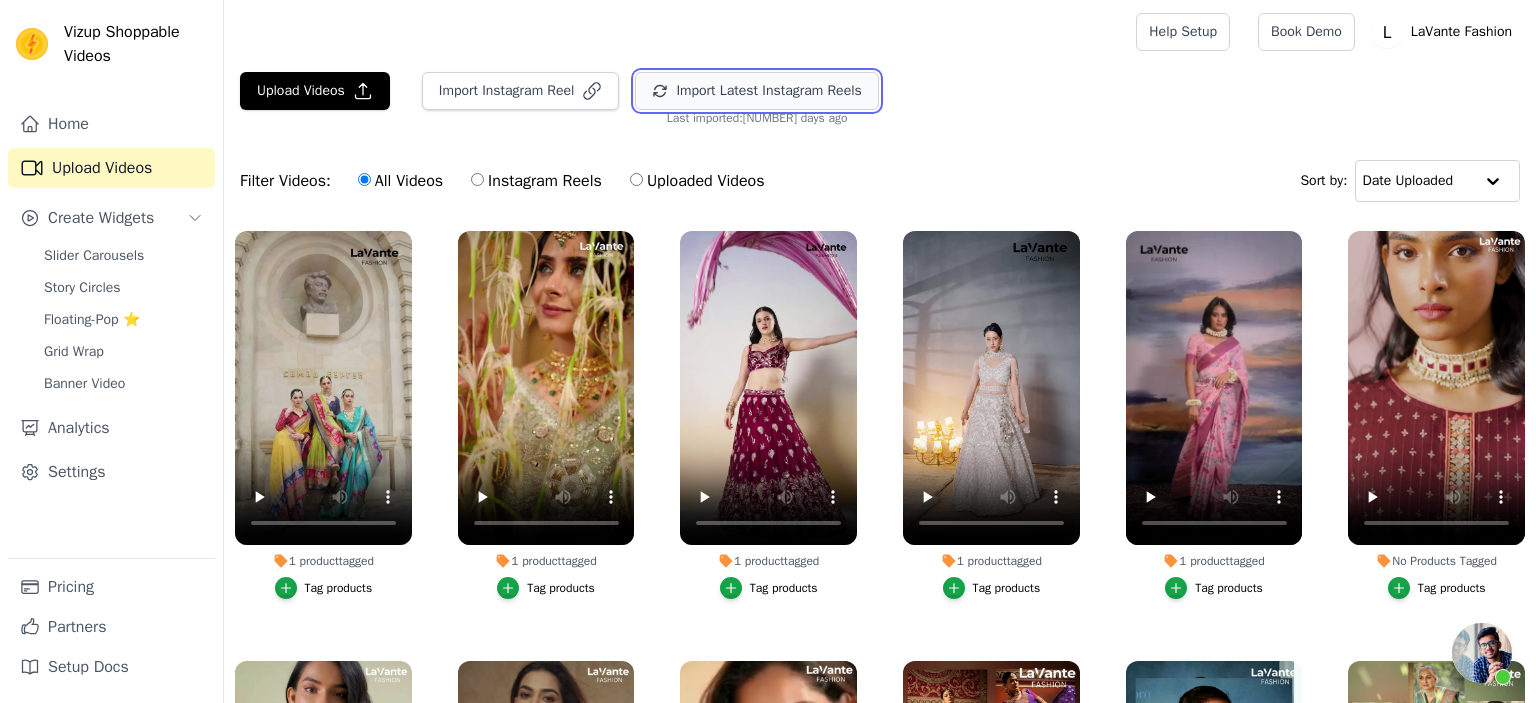 click on "Import Latest Instagram Reels" at bounding box center (756, 91) 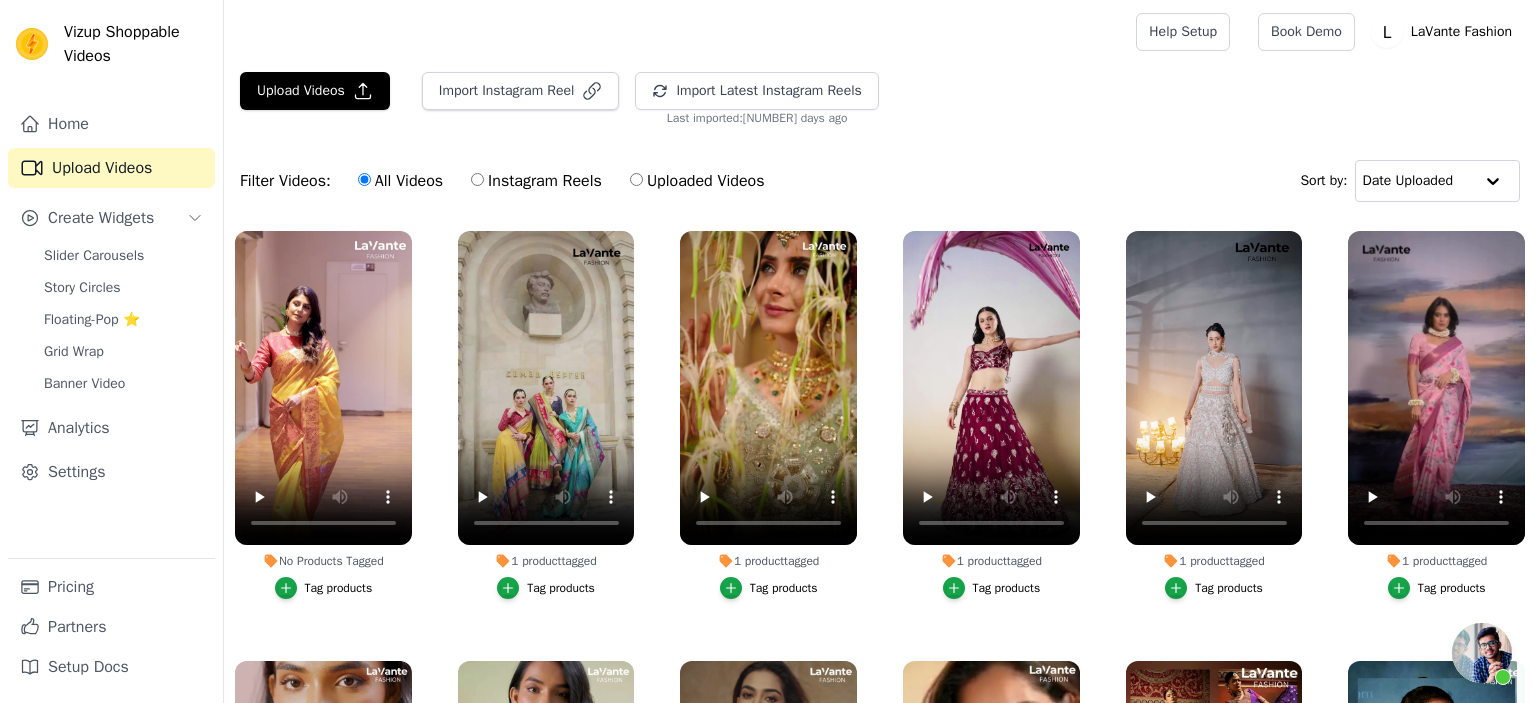 click on "Tag products" at bounding box center [339, 588] 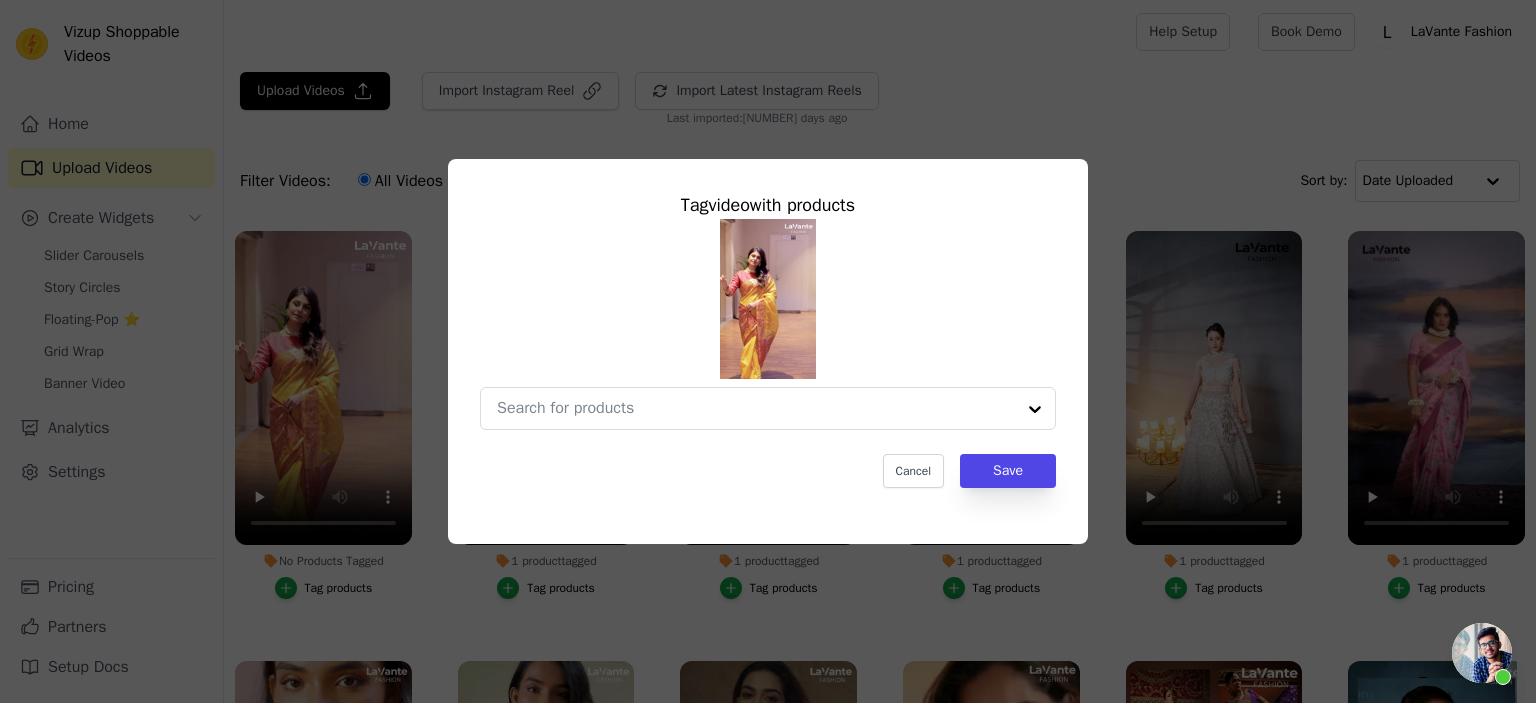 scroll, scrollTop: 338, scrollLeft: 0, axis: vertical 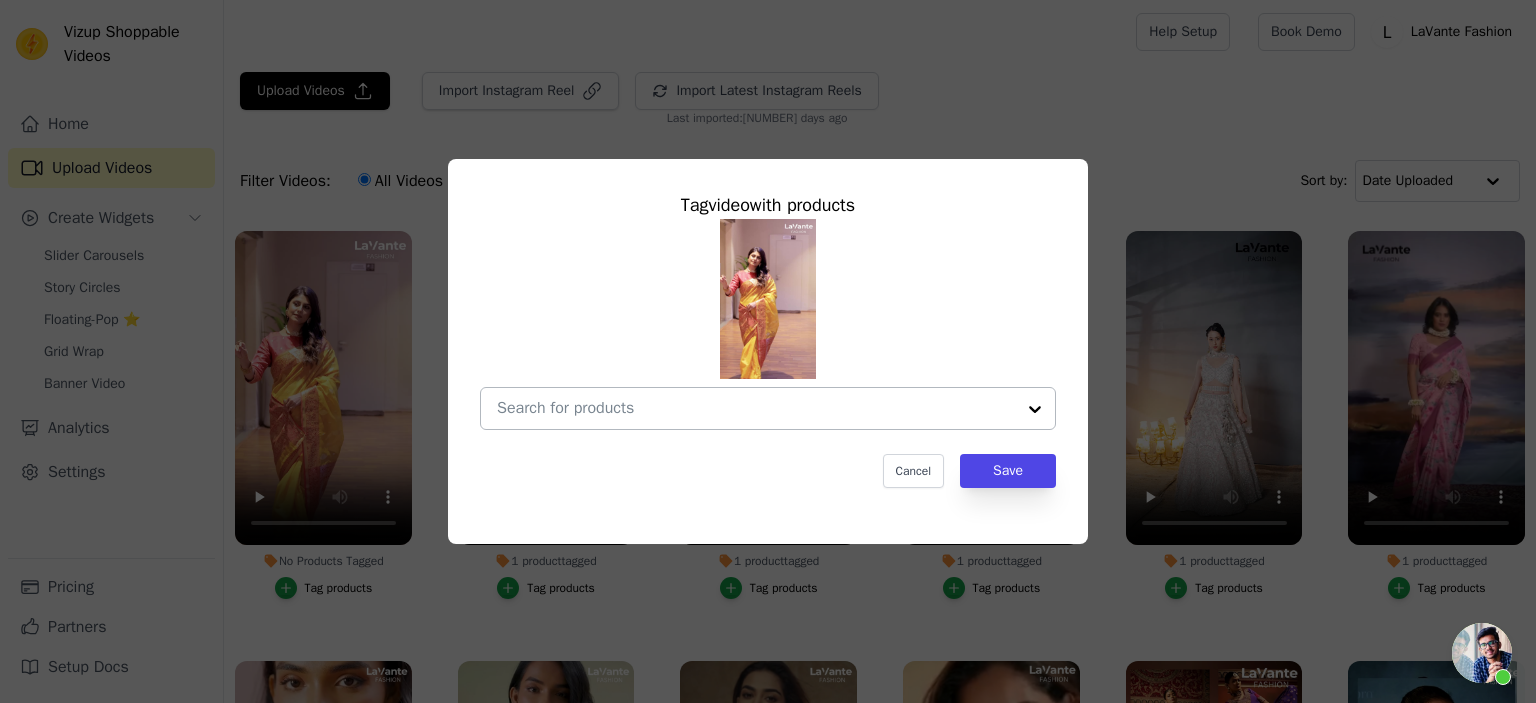 click at bounding box center [1035, 408] 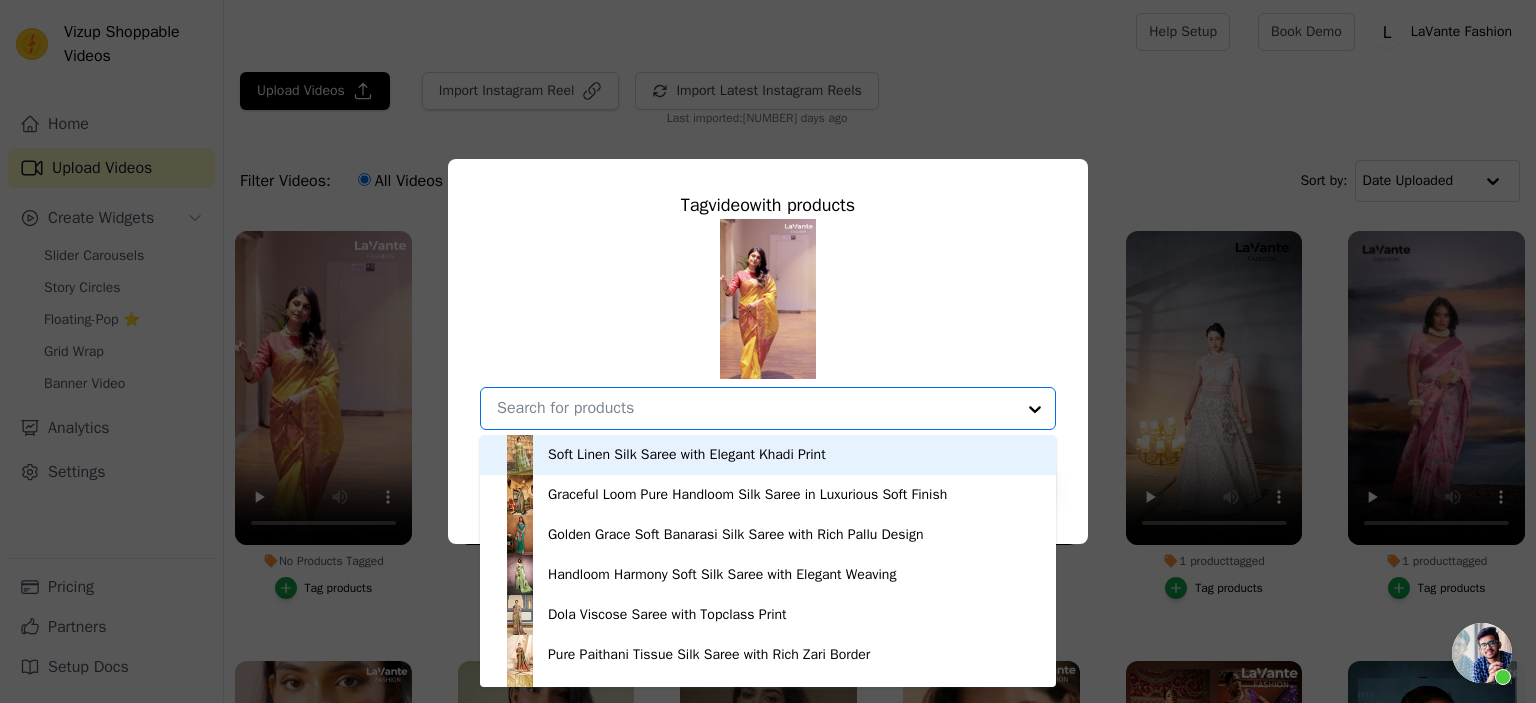 click on "No Products Tagged Tag video with products Soft Linen Silk Saree with Elegant Khadi Print Graceful Loom Pure Handloom Silk Saree in Luxurious Soft Finish Golden Grace Soft Banarasi Silk Saree with Rich Pallu Design Handloom Harmony Soft Silk Saree with Elegant Weaving Dola Viscose Saree with Topclass Print Pure Paithani Tissue Silk Saree with Rich Zari Border Pure Satin Handwoven Saree with Rich Zari Weaving Pure Paithani Silk Saree with Zari Weaving Soft Linen Silk Saree with Chikankari Weaved Border Pure Dharmavaram Silk Saree with Zari Weaving Elegant Soft Silk Saree with Contemporary Digital Print Pure Tussar Silk Saree with Patola Print & Lagdi Patta Pallu Soft Banarasi Paithani Saree with Copper Zari Weaving Soft Peshwai Paithani Silk Saree Soft Satin Fabric with Elegant Digital Print Soft Dola Viscose Silk Saree with 3D Weaved Pallu Pure Silk Saree with 3D Weaved Pallu and Heavy" at bounding box center (756, 408) 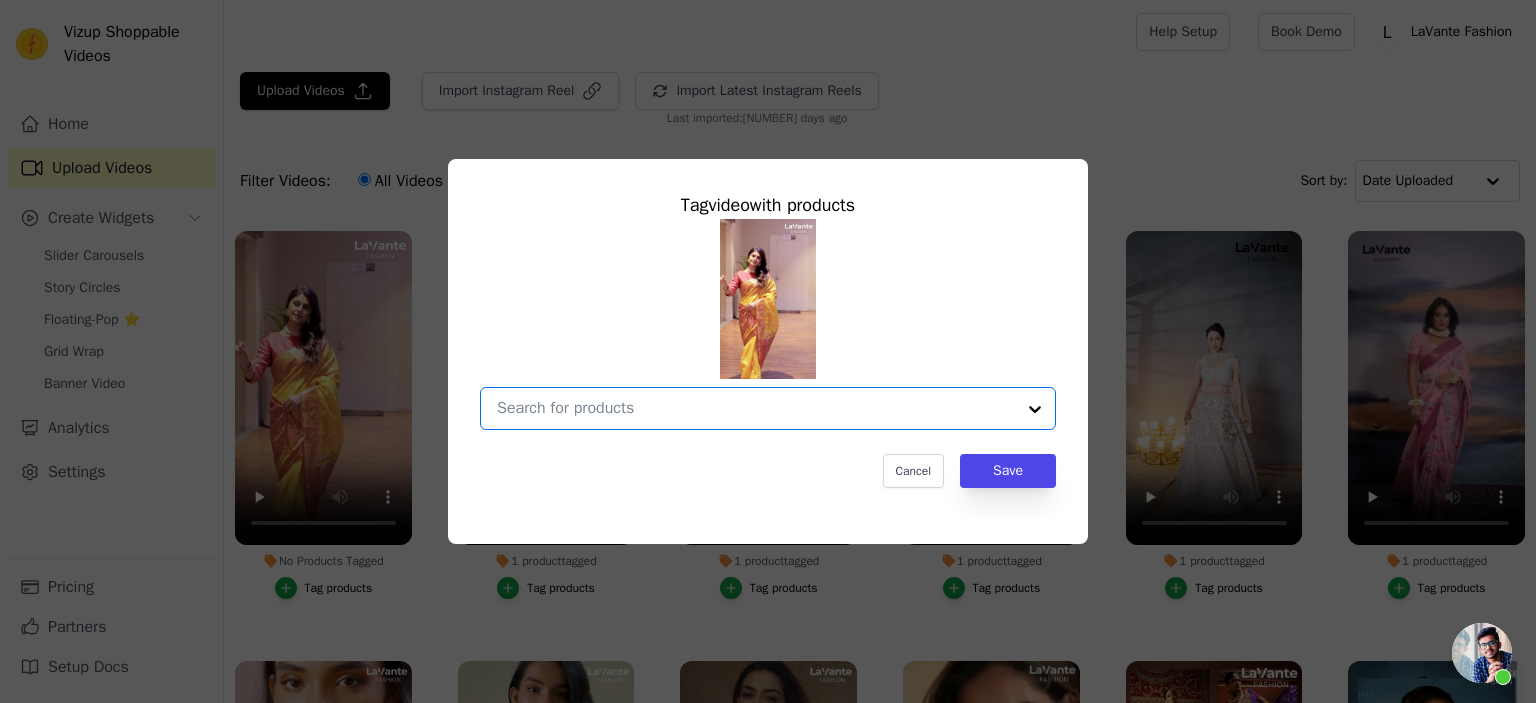 click on "No Products Tagged     Tag  video  with products       Option undefined, selected.   Select is focused, type to refine list, press down to open the menu.                   Cancel   Save     Tag products" at bounding box center (756, 408) 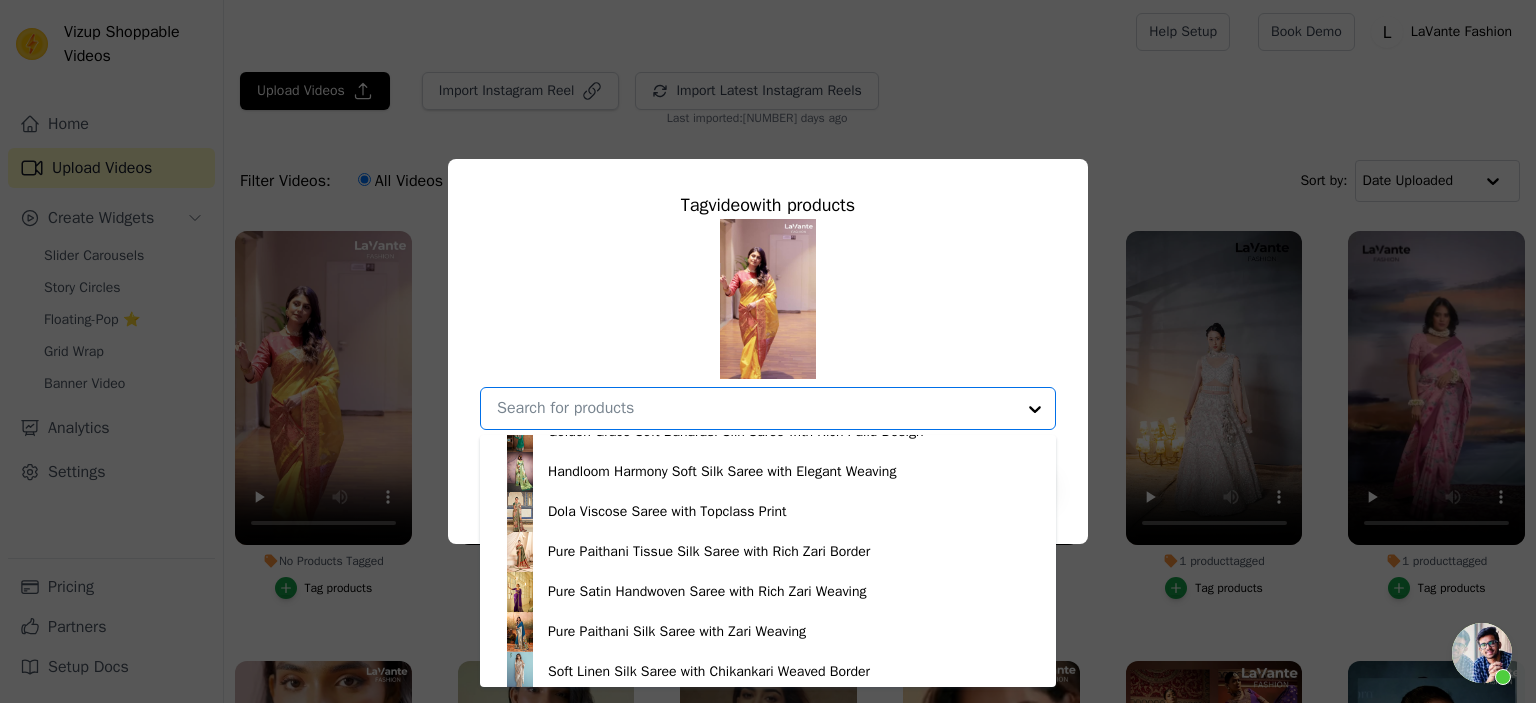 scroll, scrollTop: 0, scrollLeft: 0, axis: both 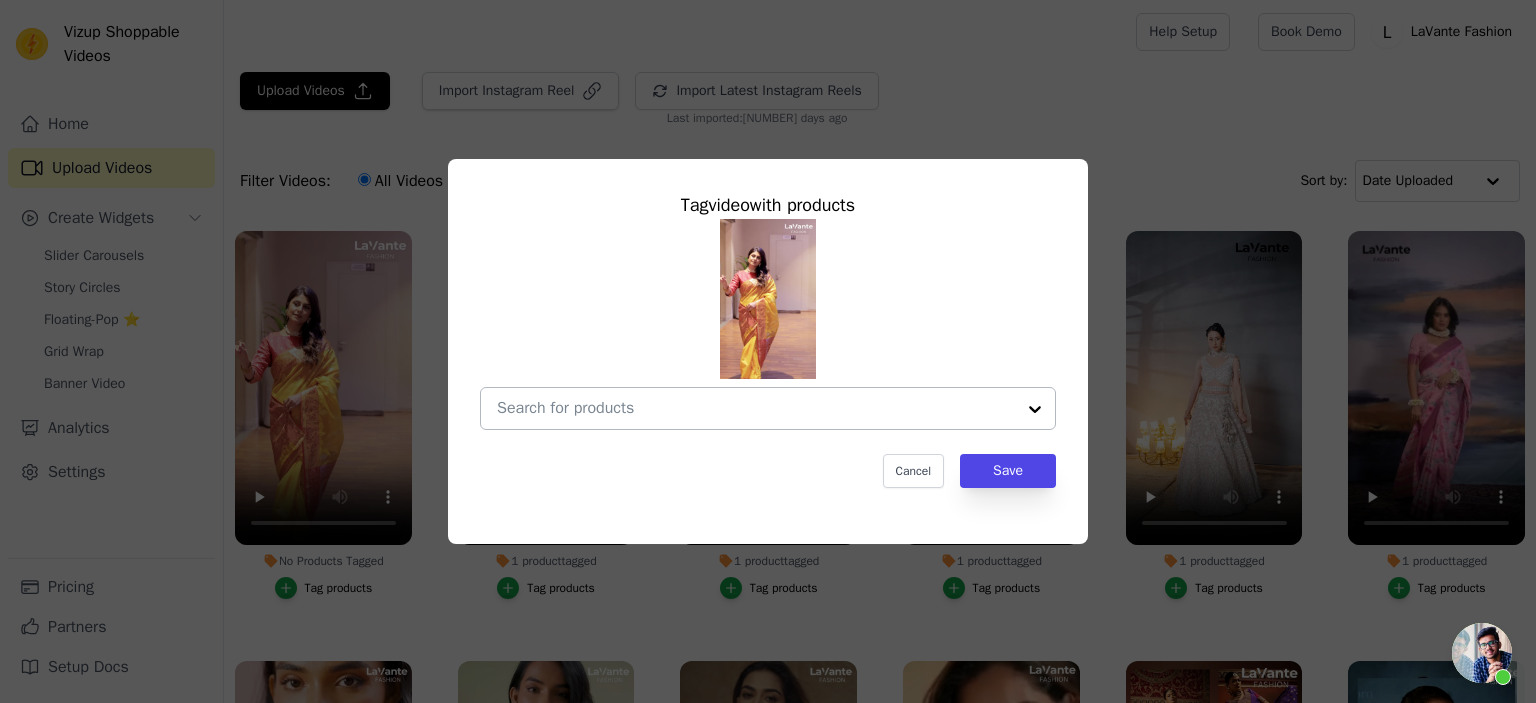 click on "No Products Tagged     Tag  video  with products                         Cancel   Save     Tag products" at bounding box center [756, 408] 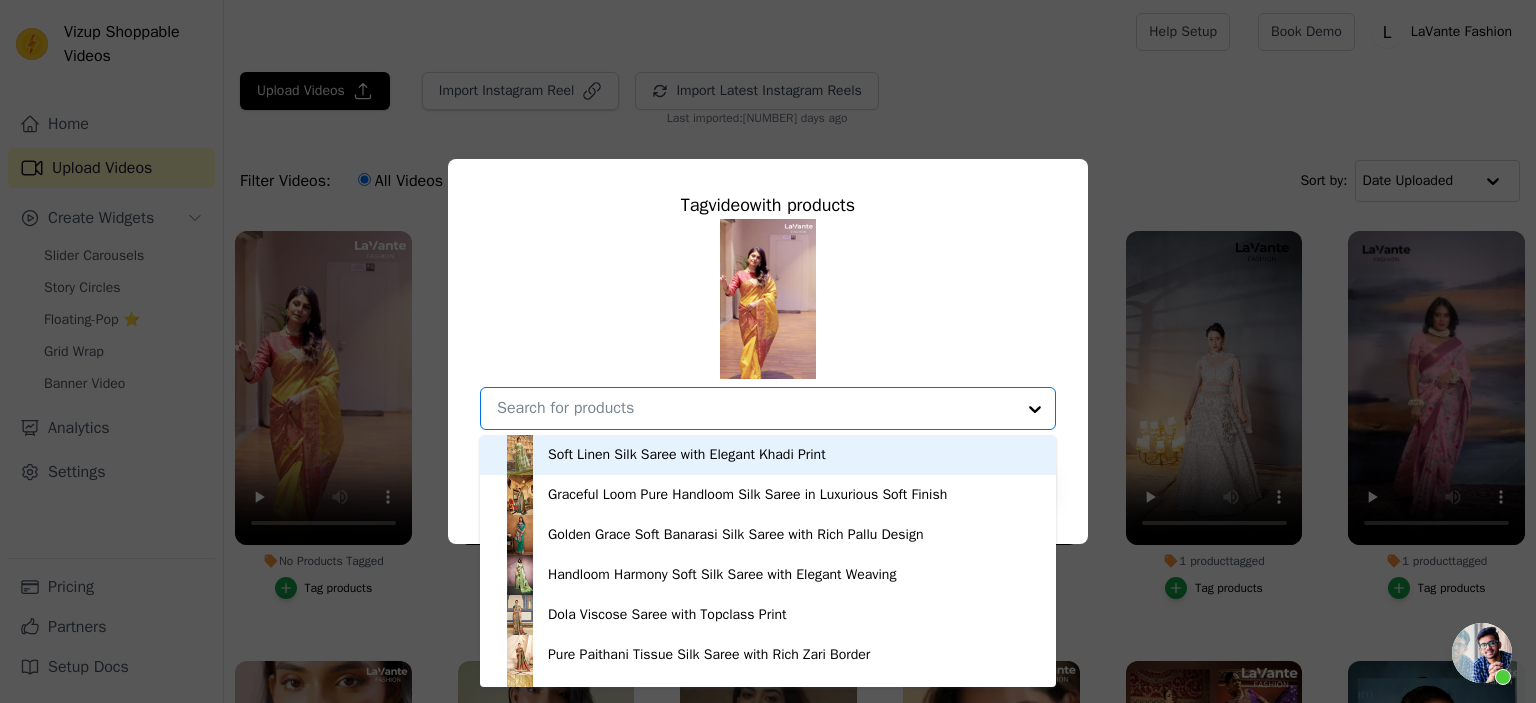paste on "Premium Tissue Silk Saree with a bold contrast border" 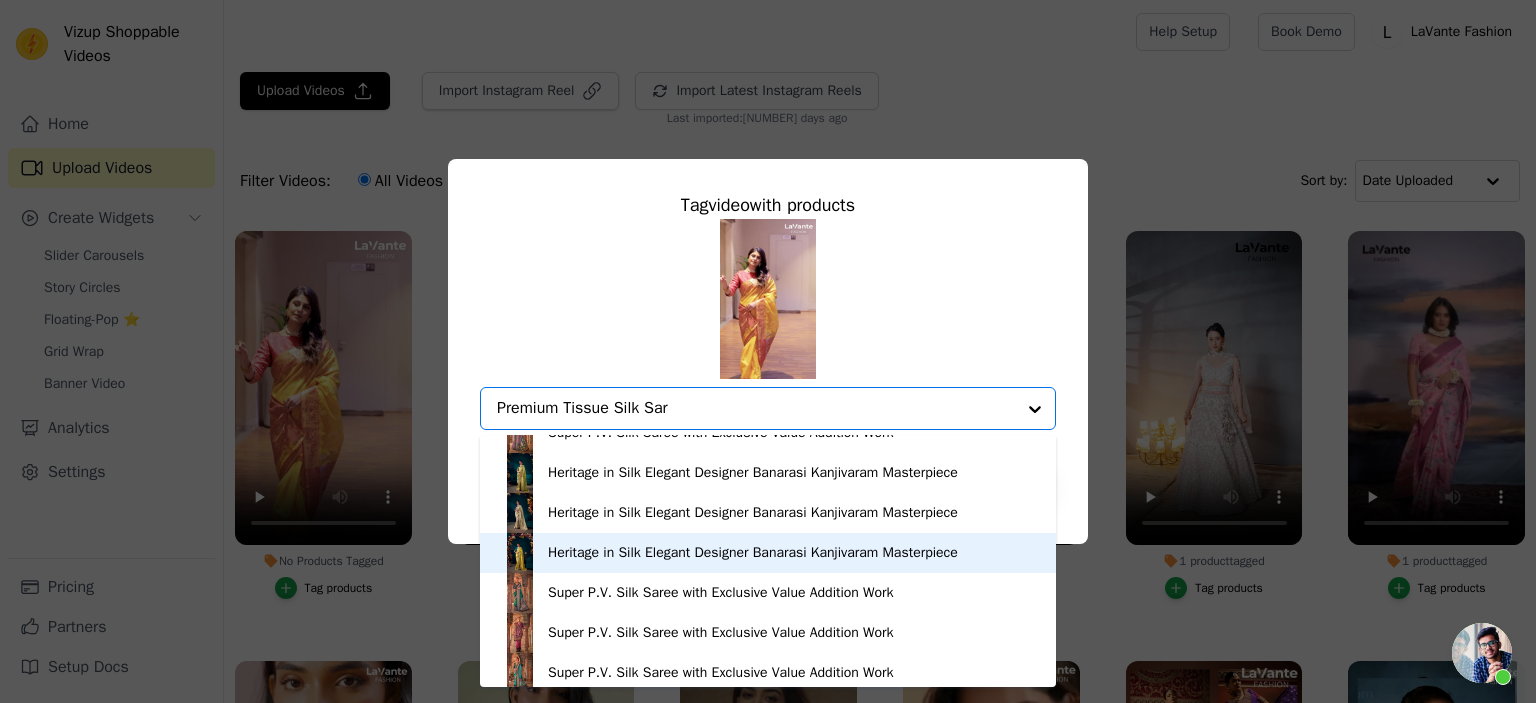 scroll, scrollTop: 0, scrollLeft: 0, axis: both 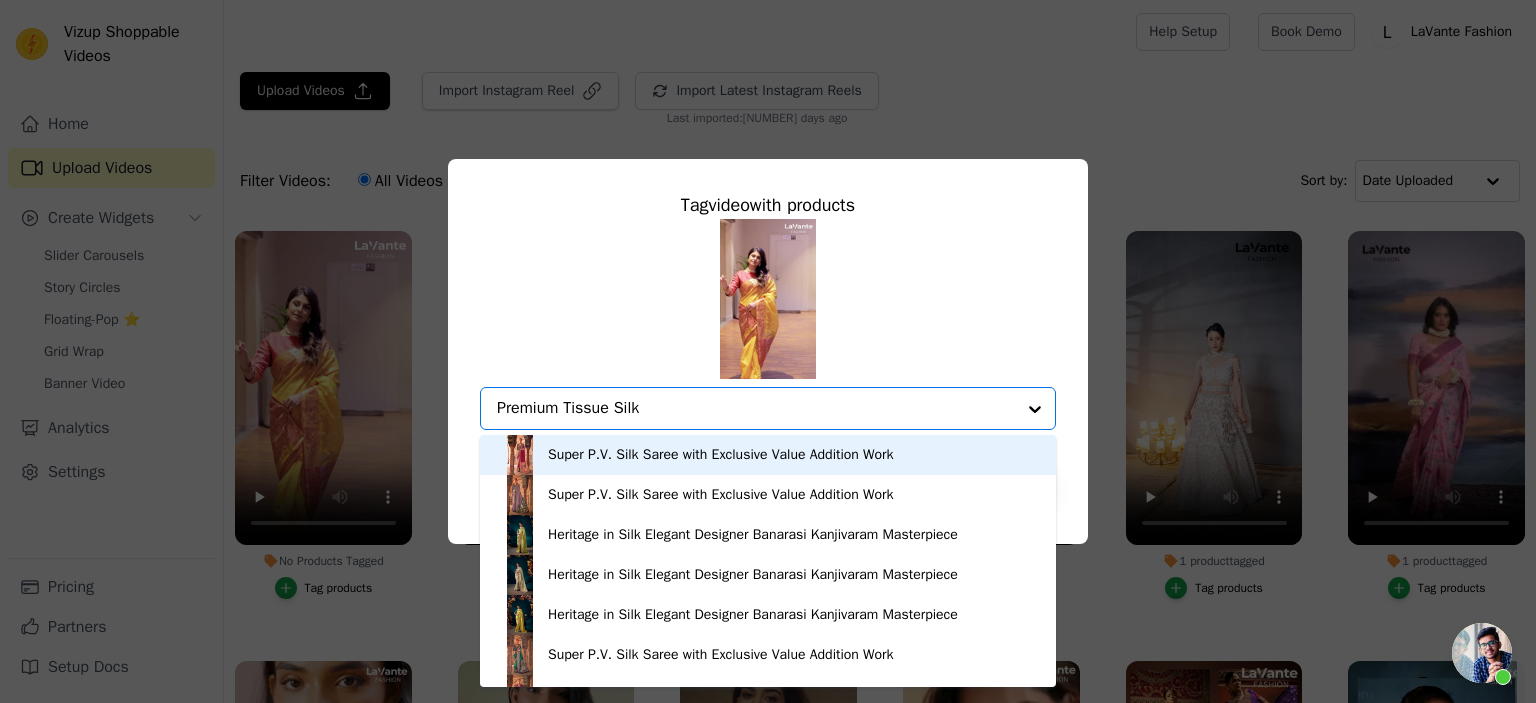click on "Premium Tissue Silk" at bounding box center (756, 408) 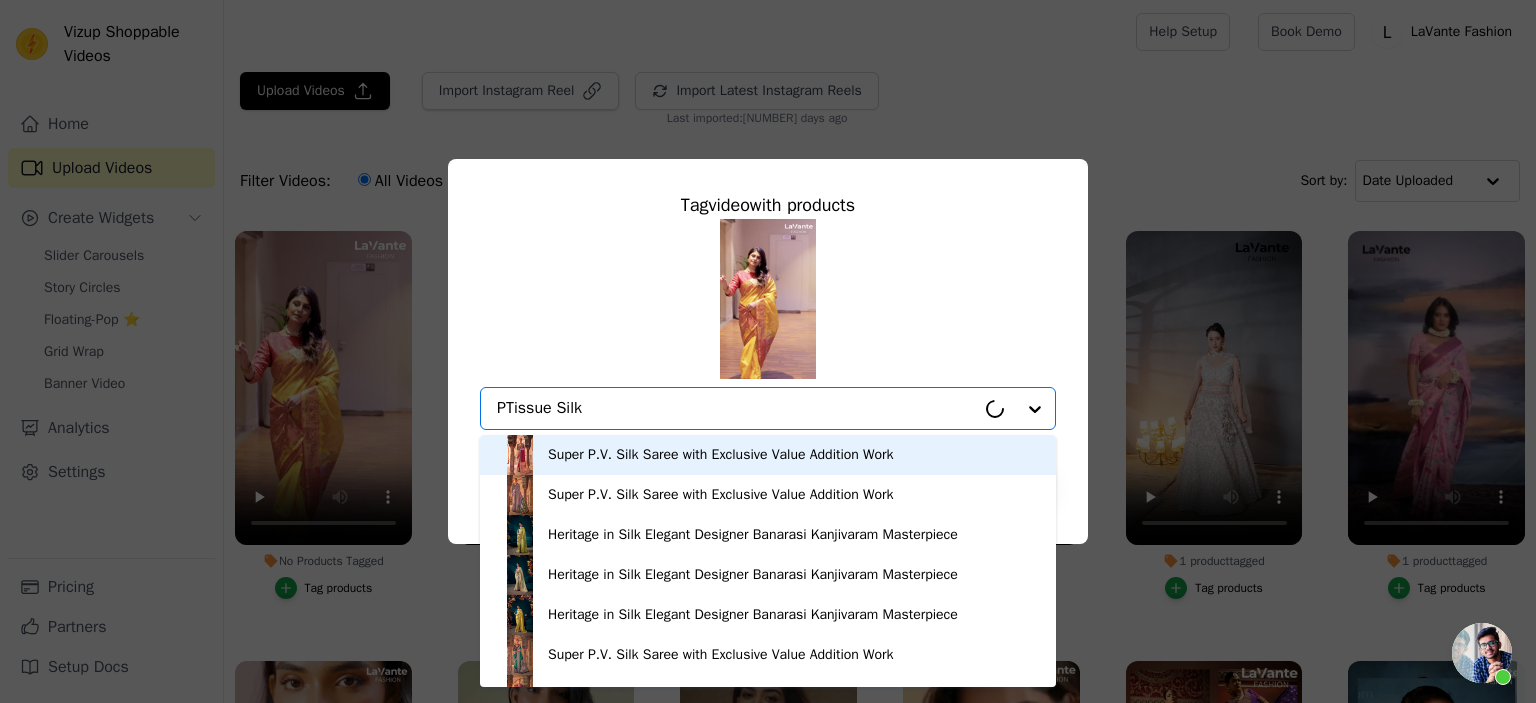 type on "Tissue Silk" 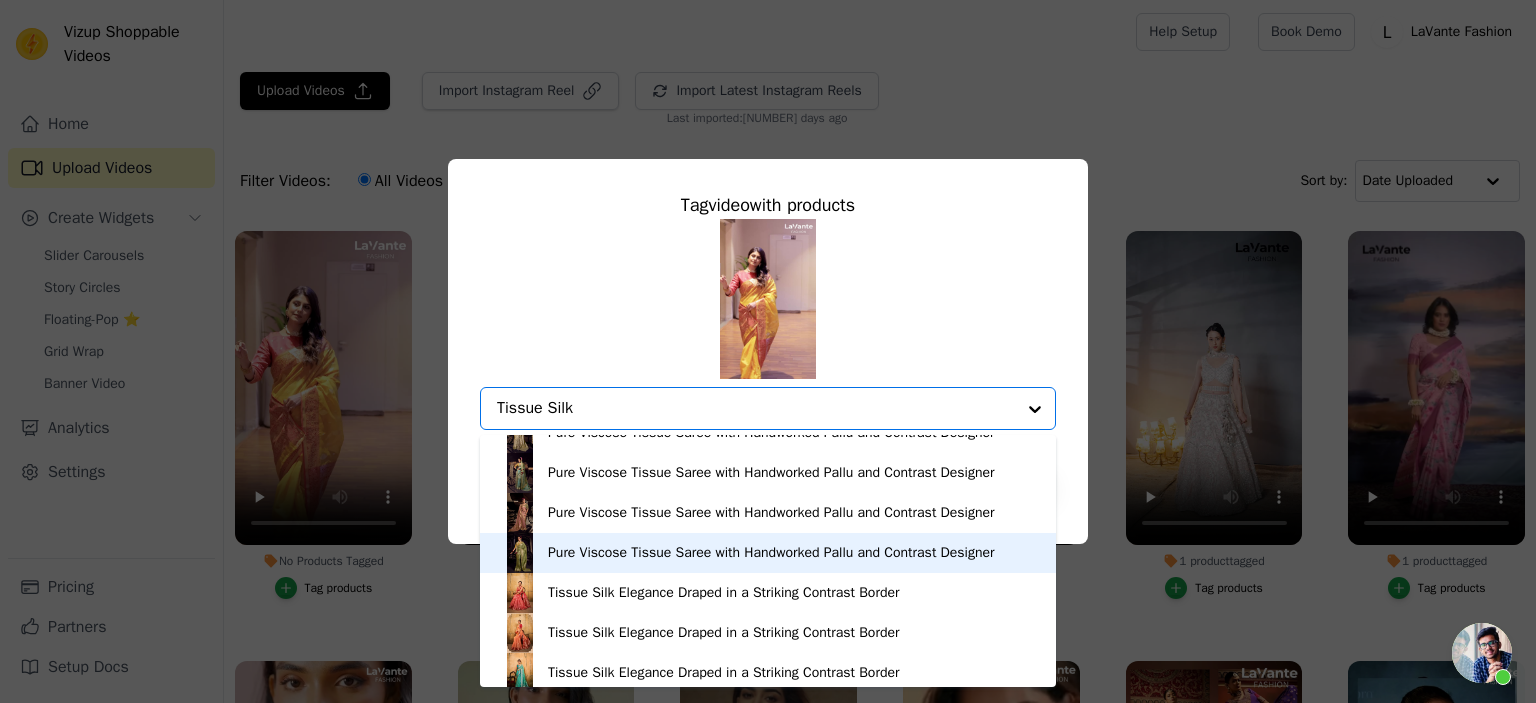 scroll, scrollTop: 2592, scrollLeft: 0, axis: vertical 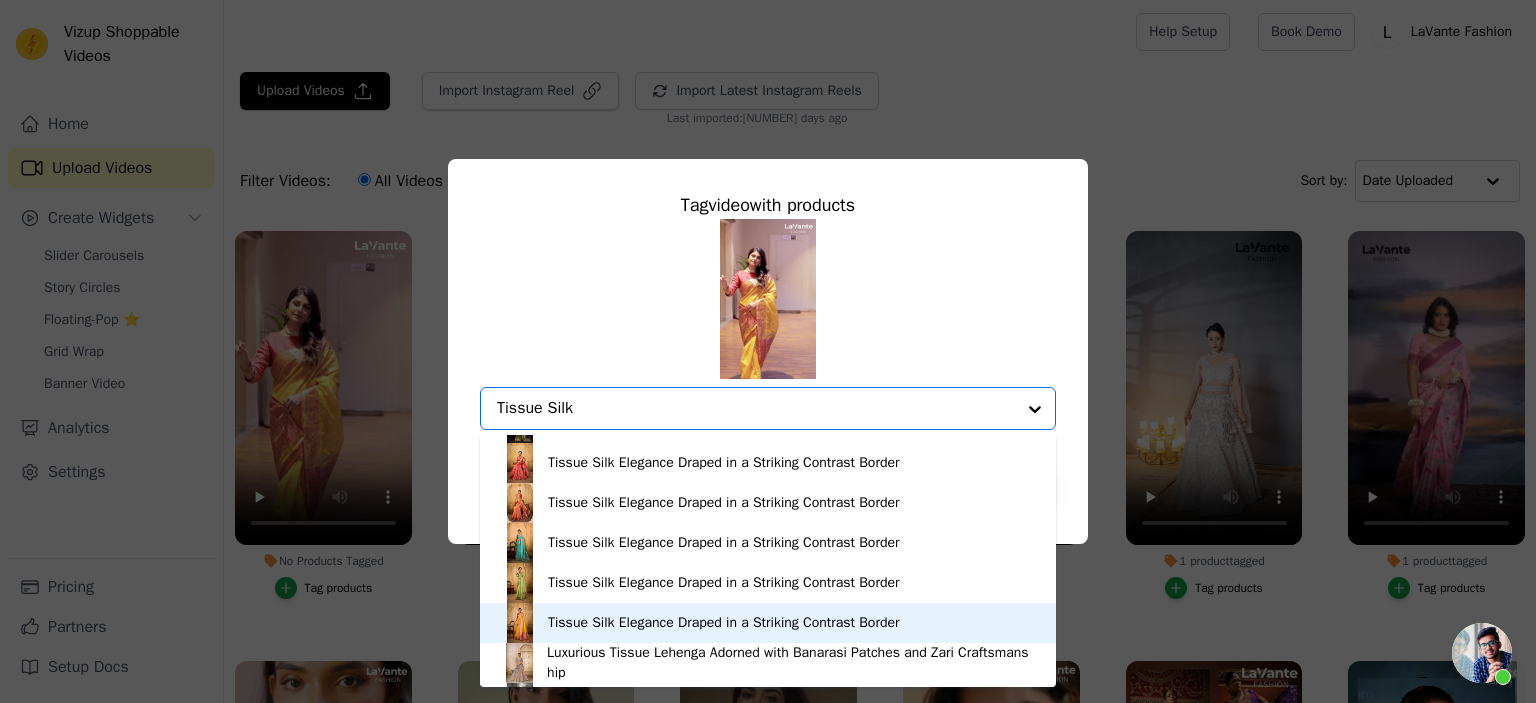 click on "Tissue Silk Elegance Draped in a Striking Contrast Border" at bounding box center [723, 623] 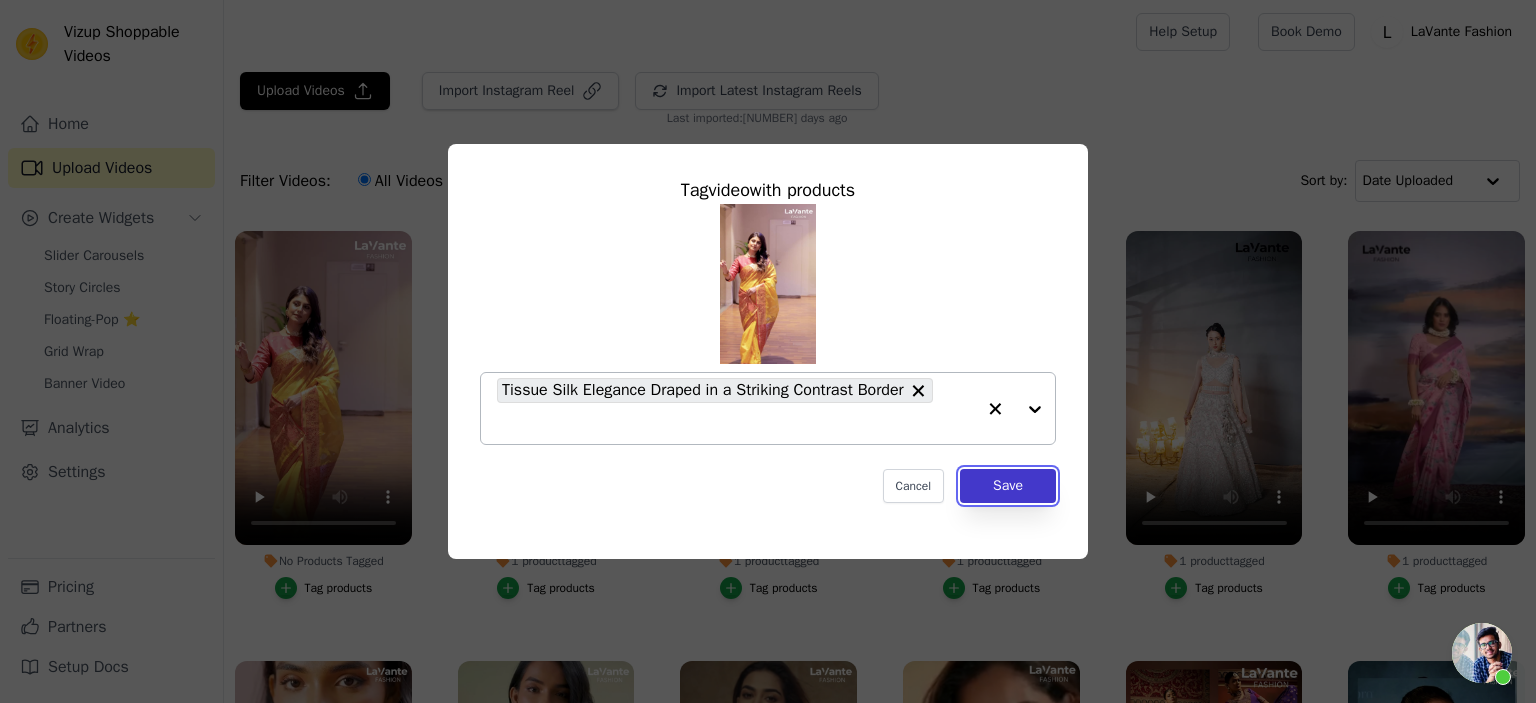 click on "Save" at bounding box center (1008, 486) 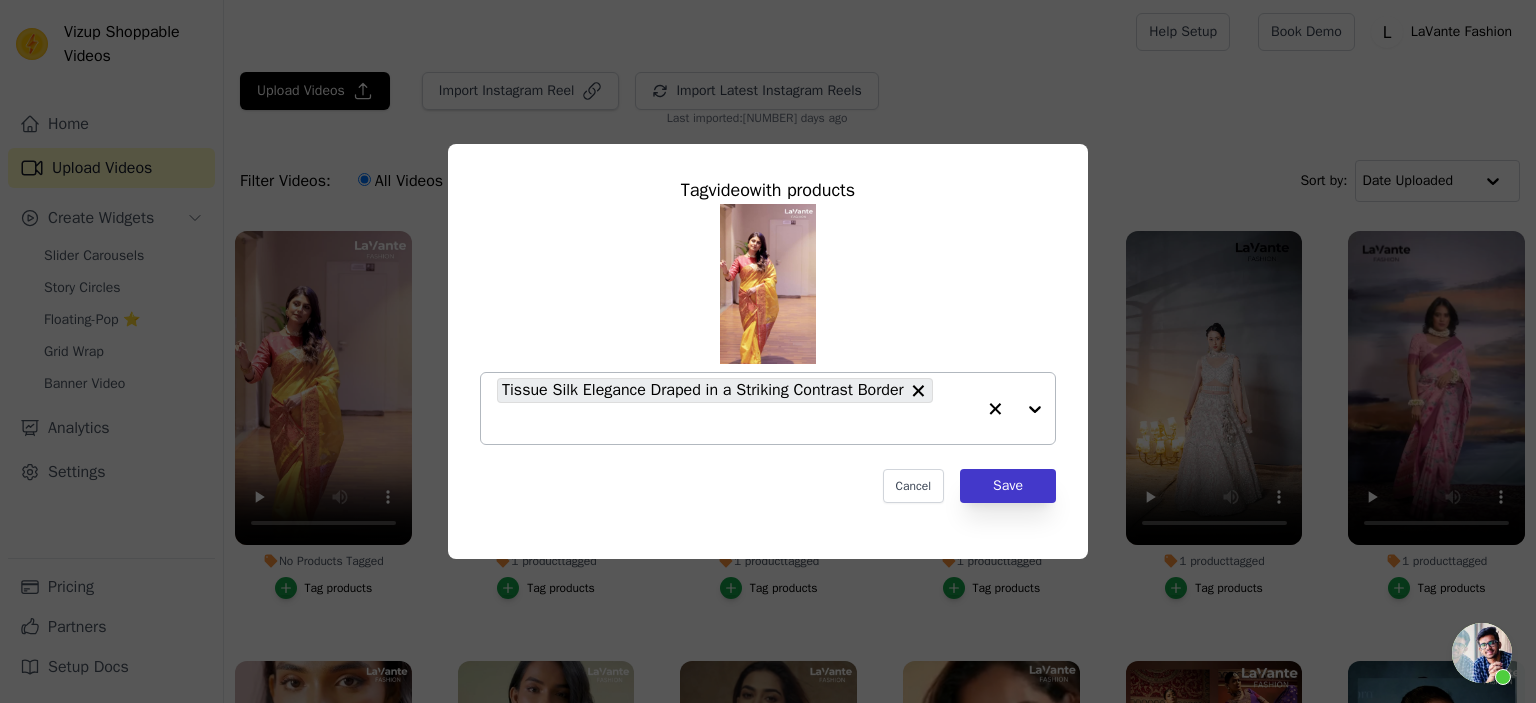 scroll, scrollTop: 338, scrollLeft: 0, axis: vertical 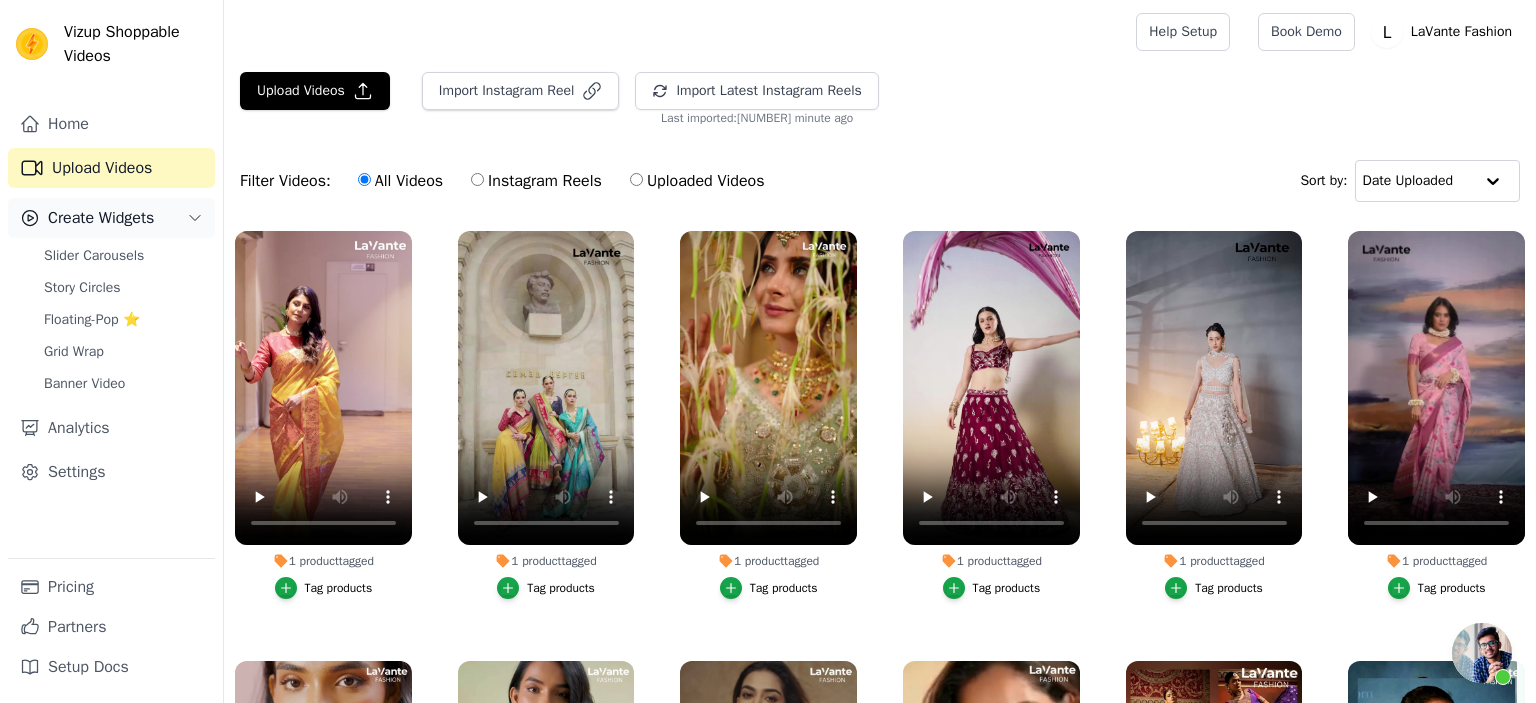 click on "Create Widgets" at bounding box center (111, 218) 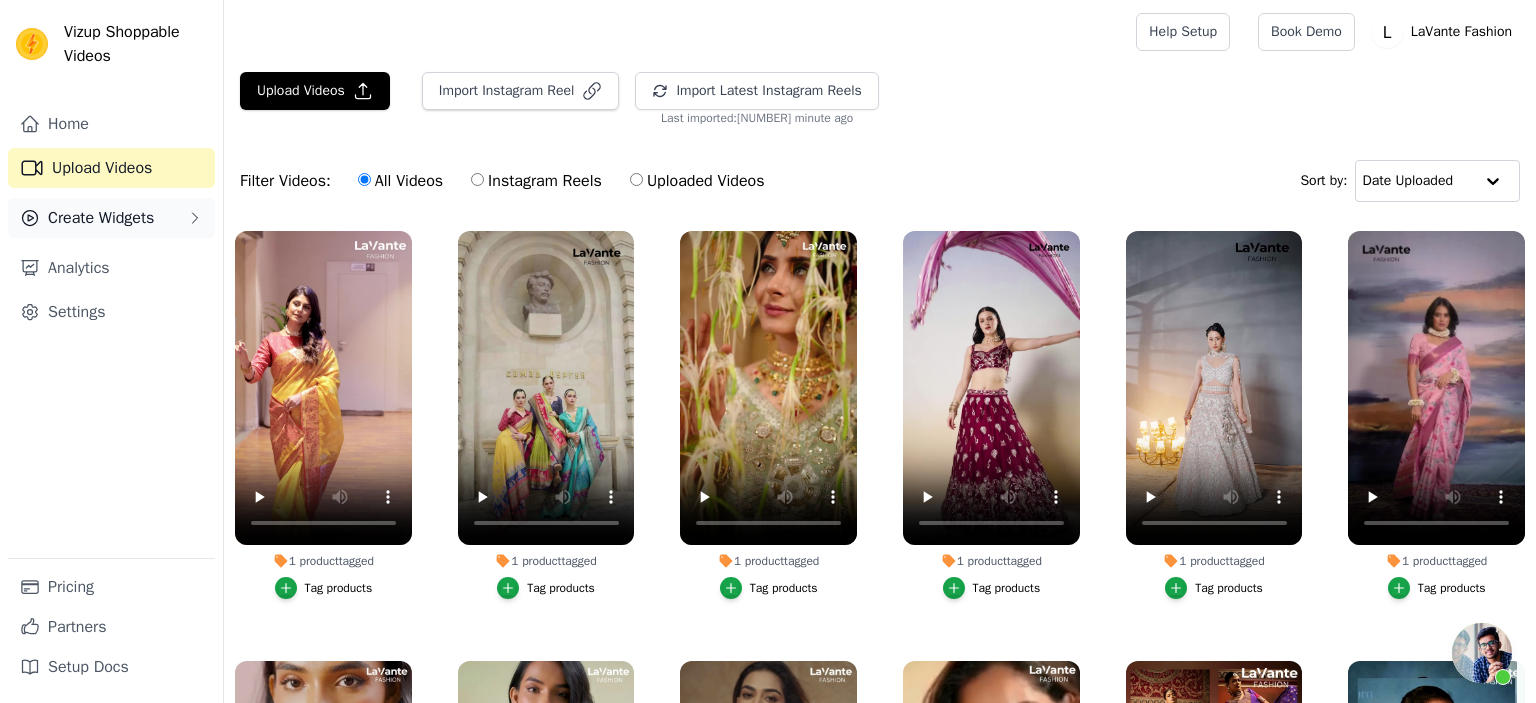 click on "Create Widgets" at bounding box center (111, 218) 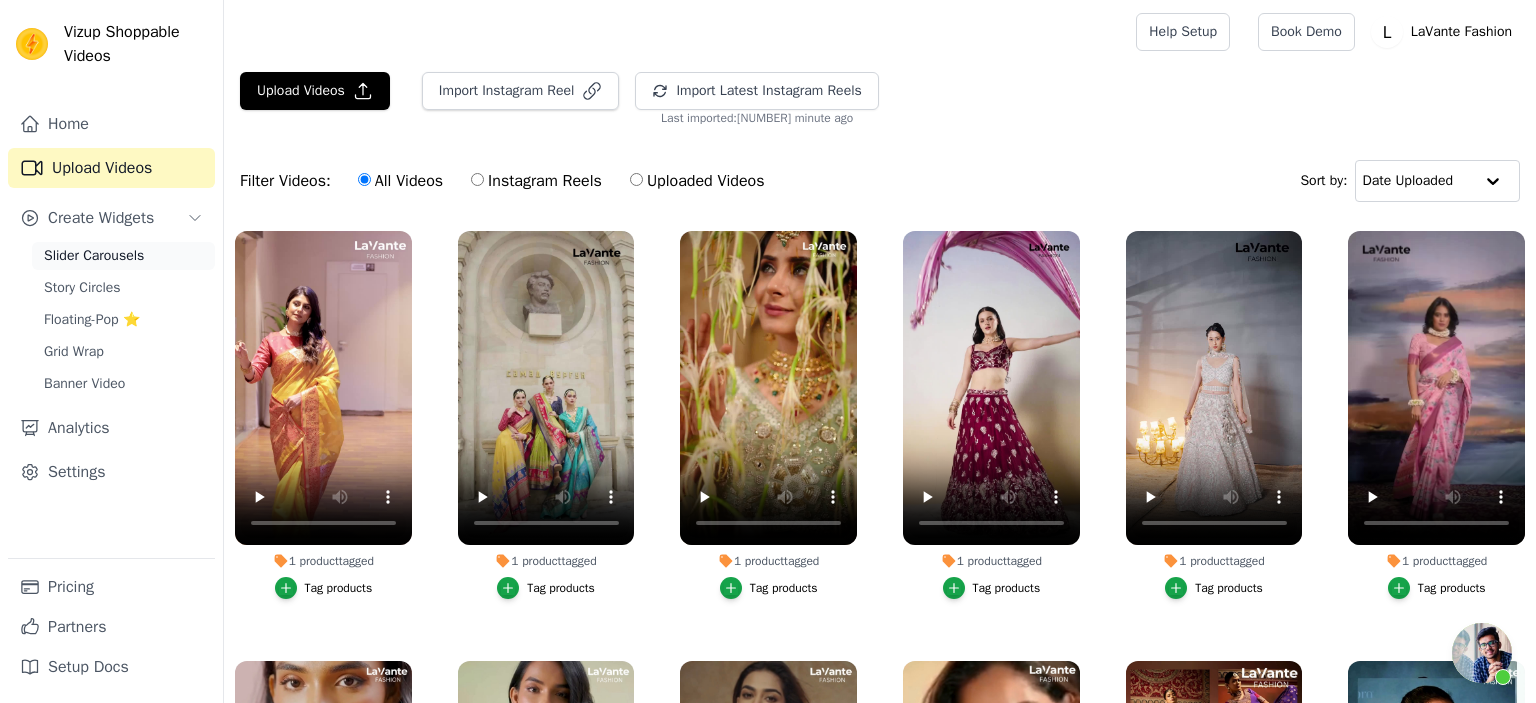 click on "Slider Carousels" at bounding box center (94, 256) 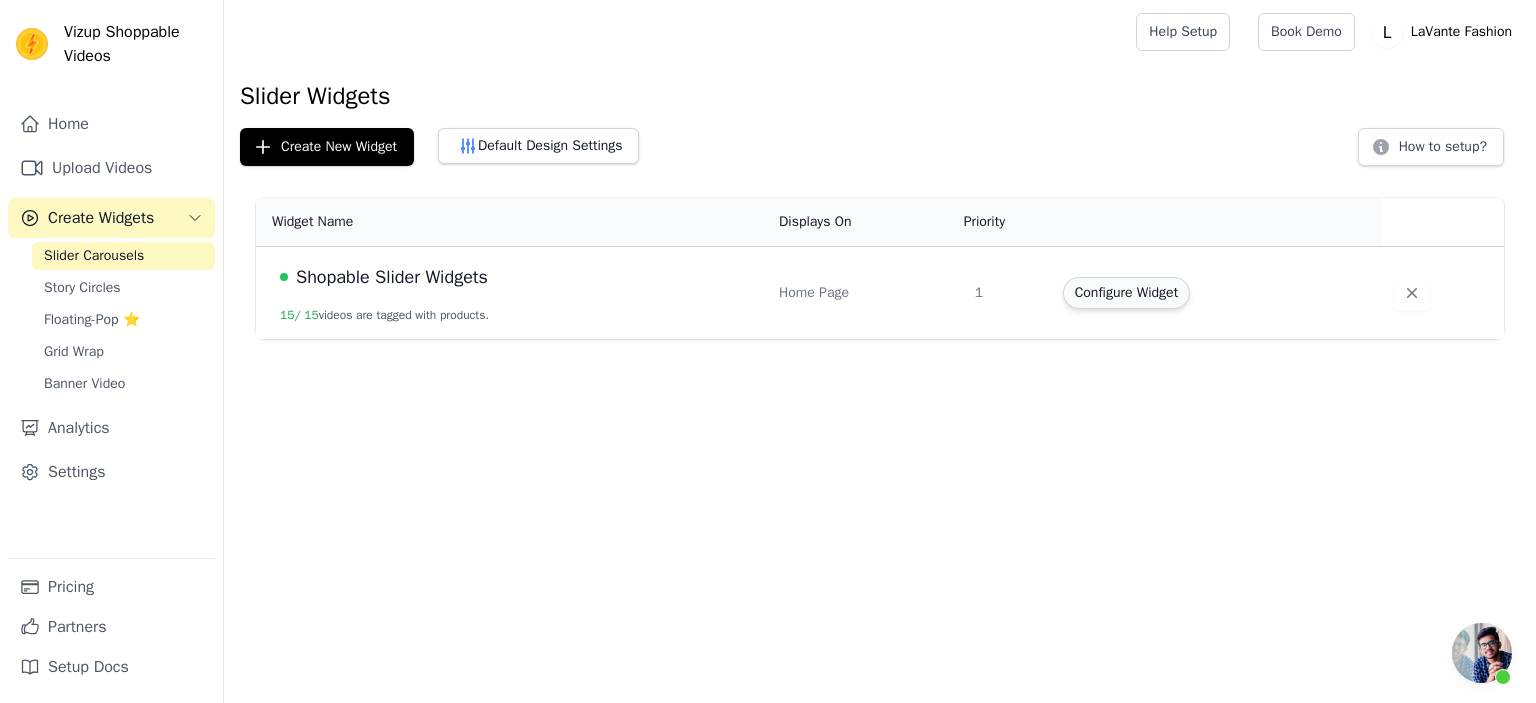 click on "Configure Widget" at bounding box center (1126, 293) 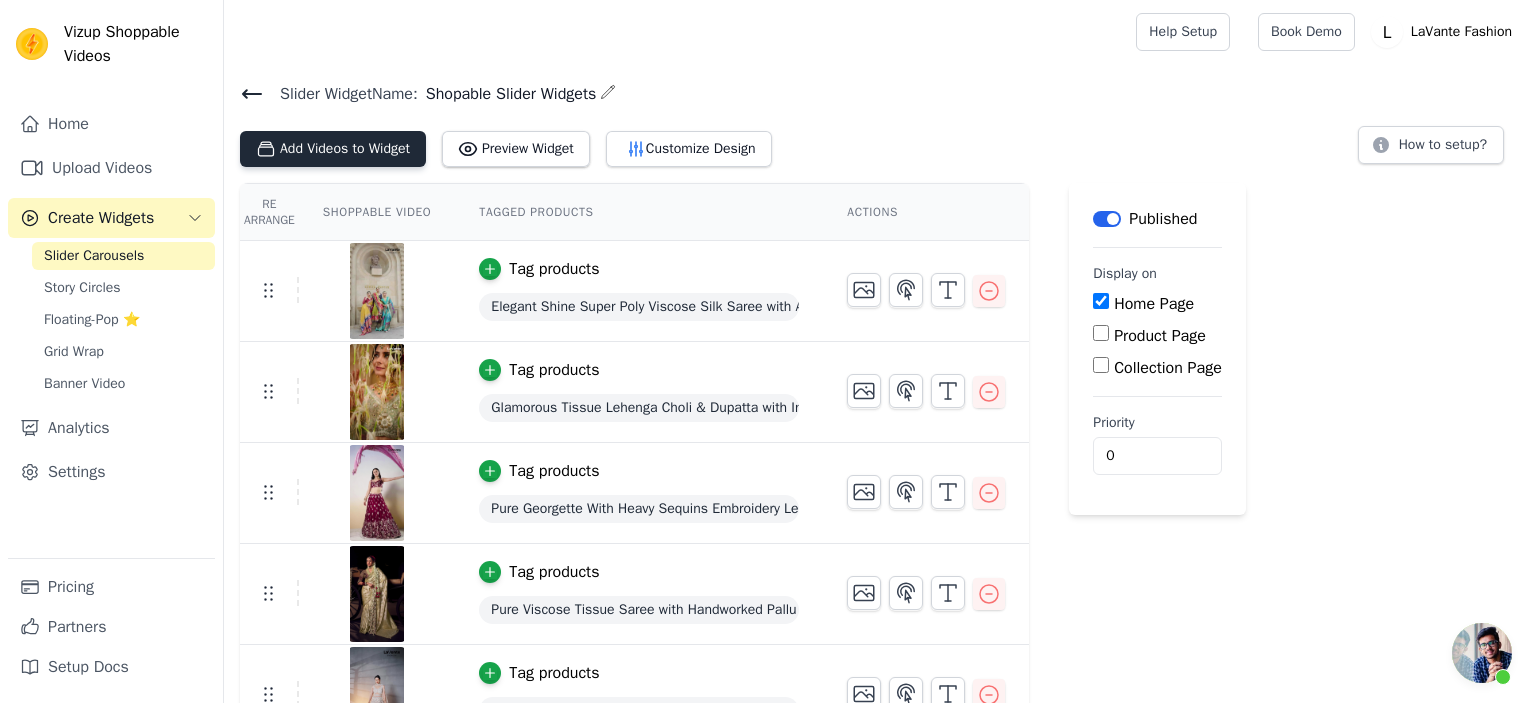click on "Add Videos to Widget" at bounding box center (333, 149) 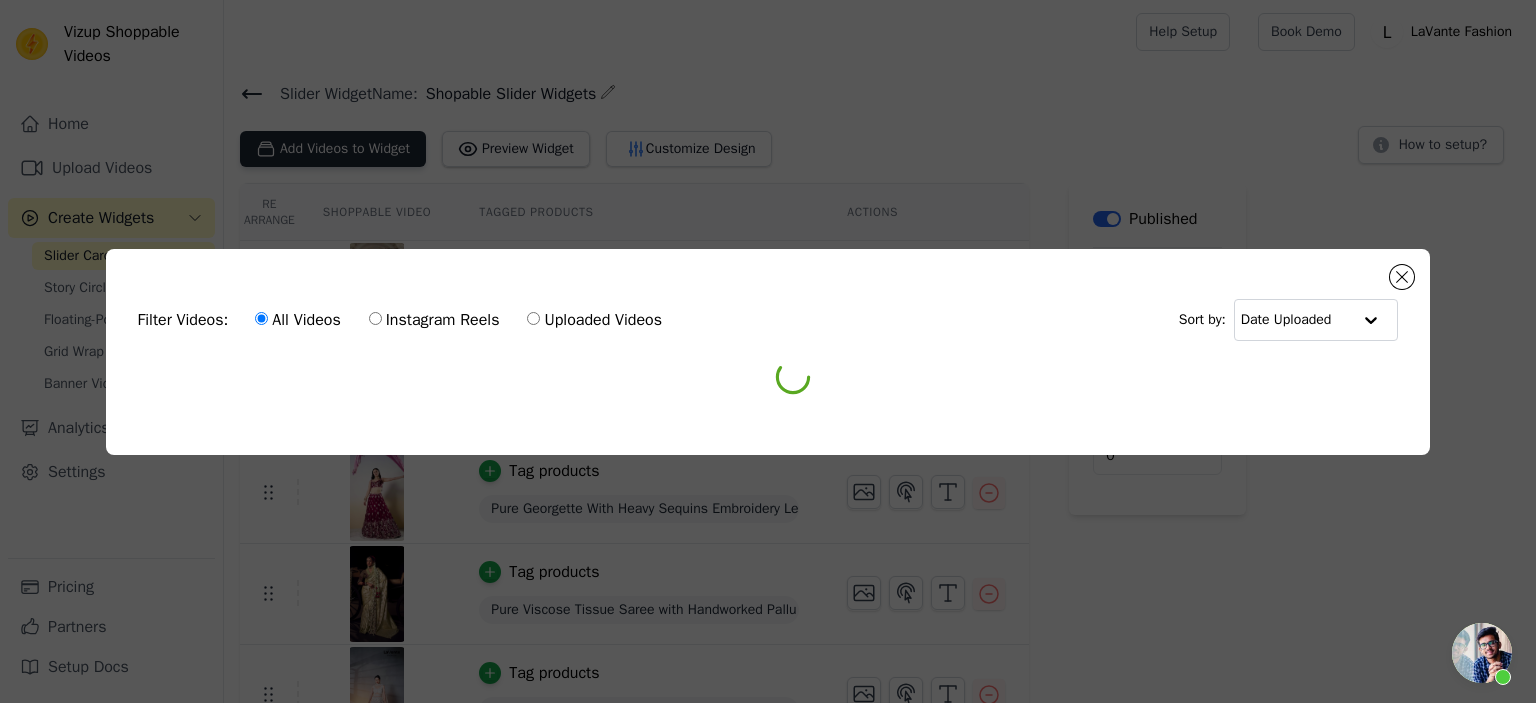 scroll, scrollTop: 338, scrollLeft: 0, axis: vertical 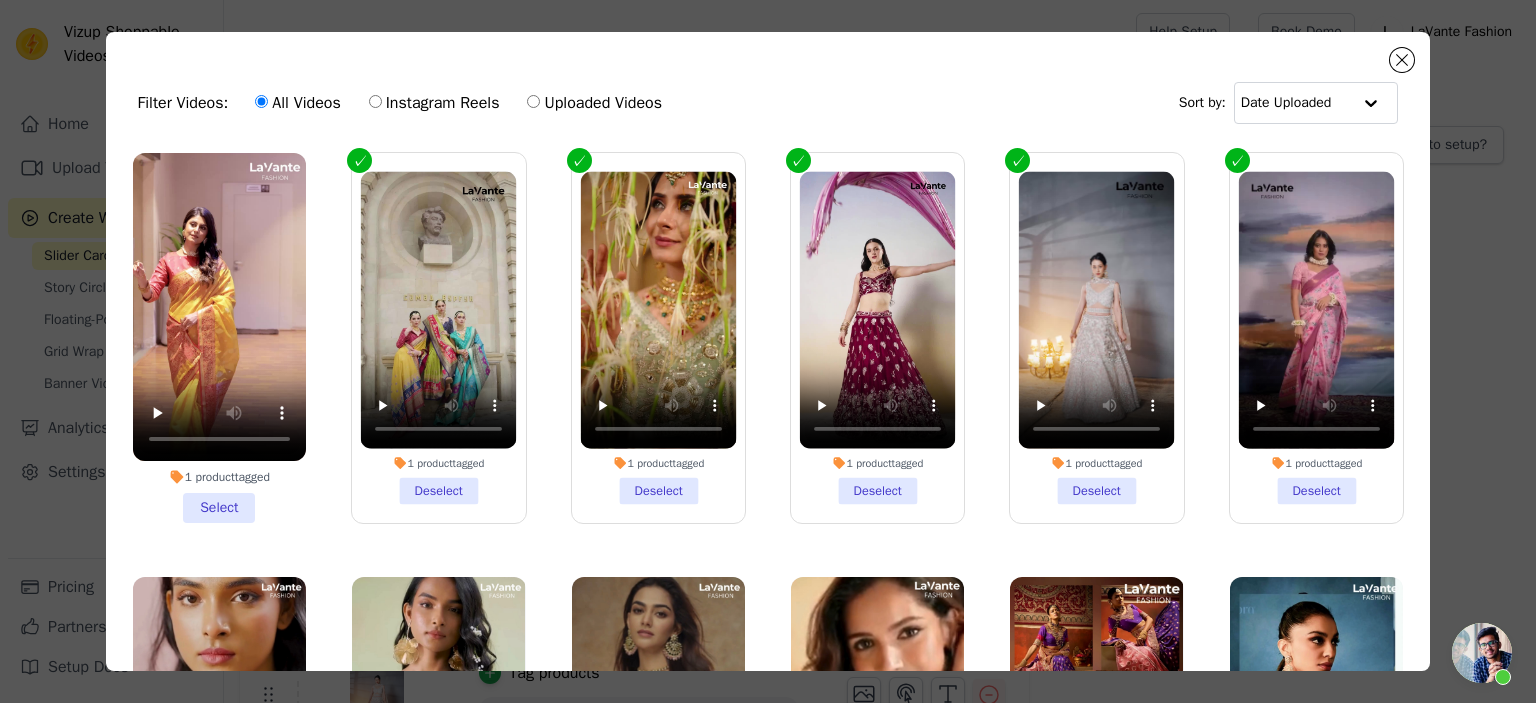 click on "1   product  tagged     Select" at bounding box center [219, 338] 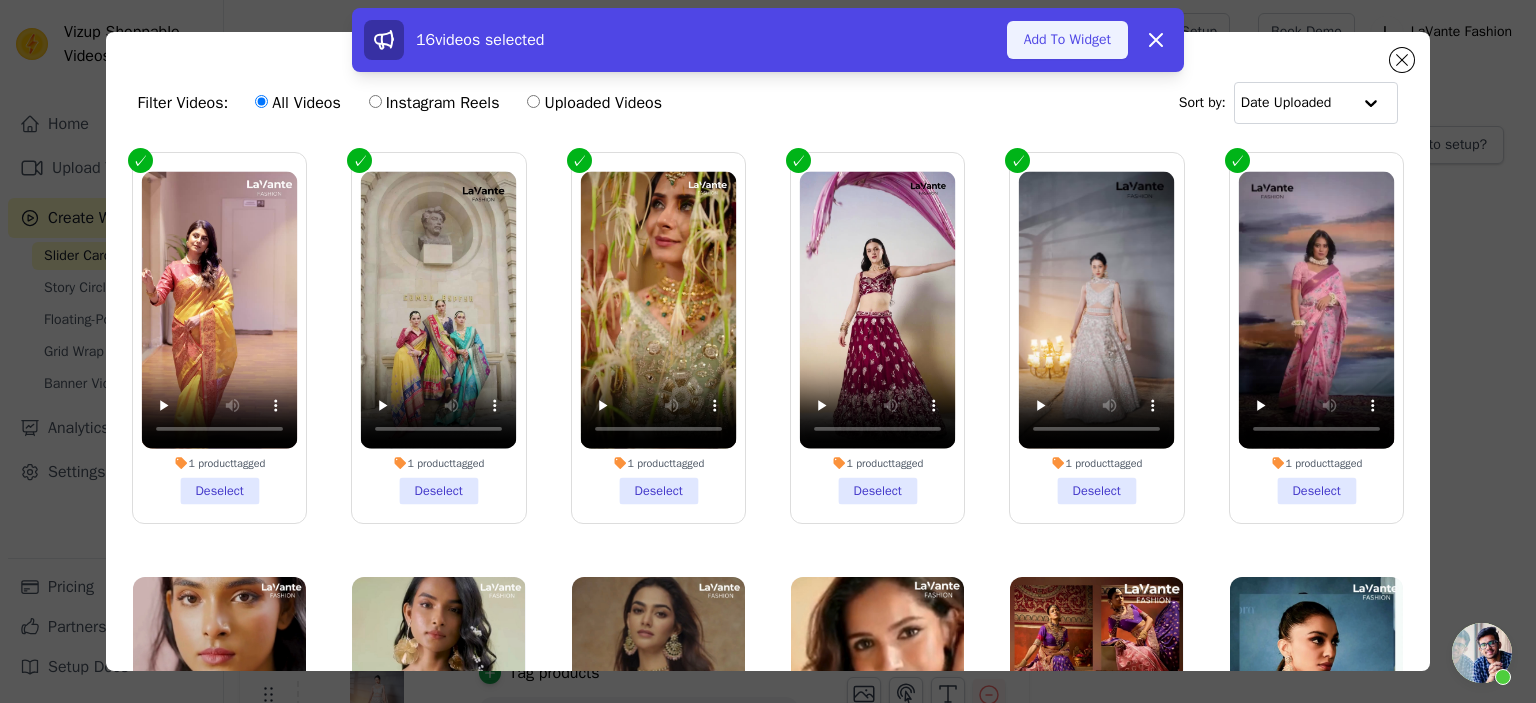 click on "Add To Widget" at bounding box center (1067, 40) 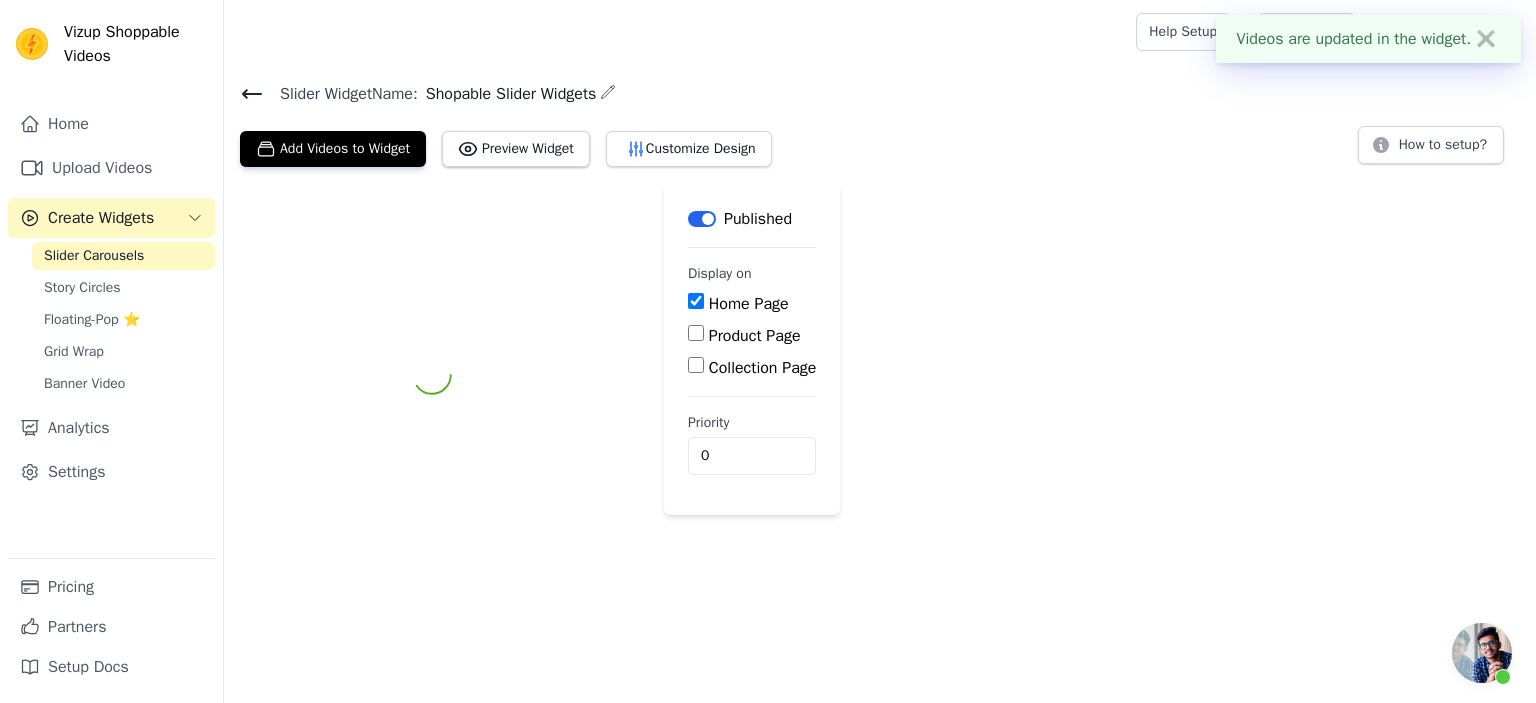 scroll, scrollTop: 338, scrollLeft: 0, axis: vertical 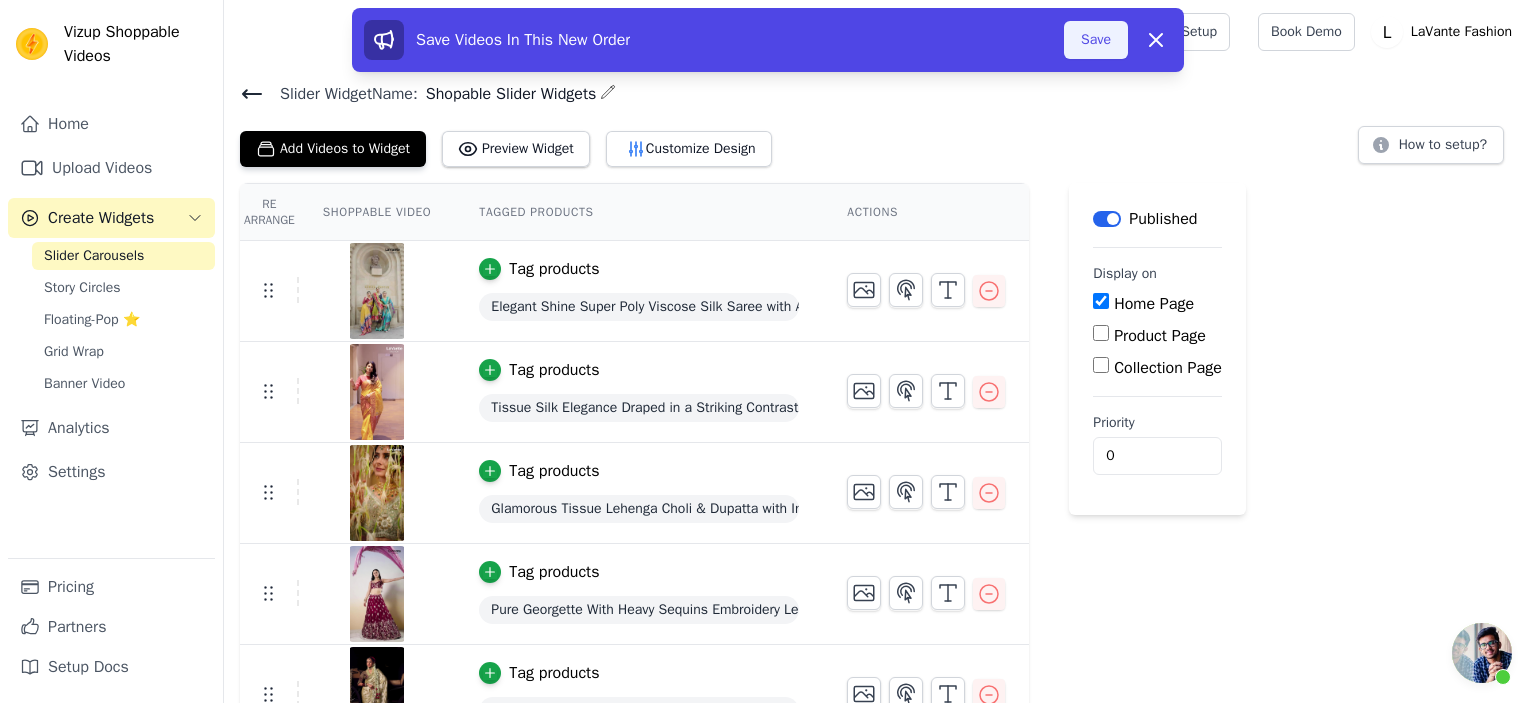 click on "Save" at bounding box center [1096, 40] 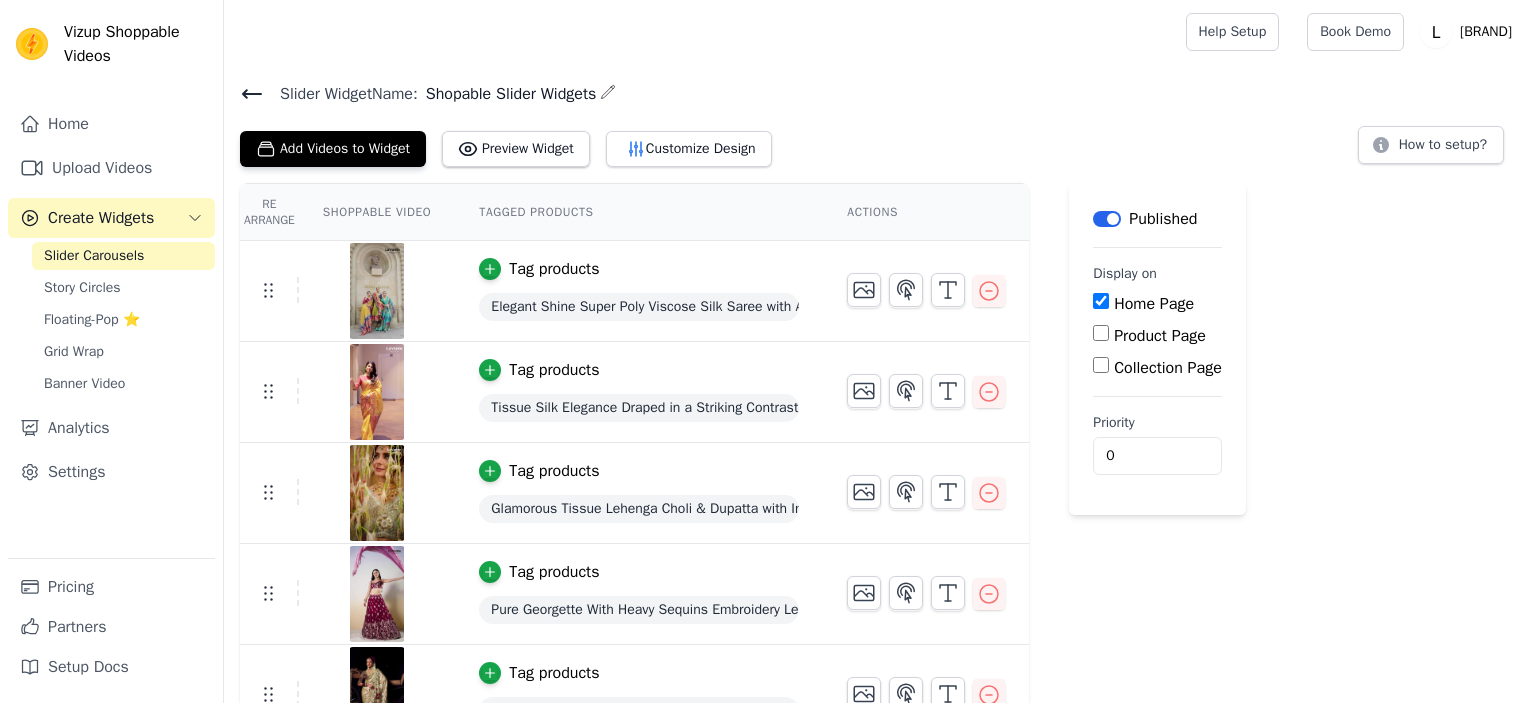 scroll, scrollTop: 0, scrollLeft: 0, axis: both 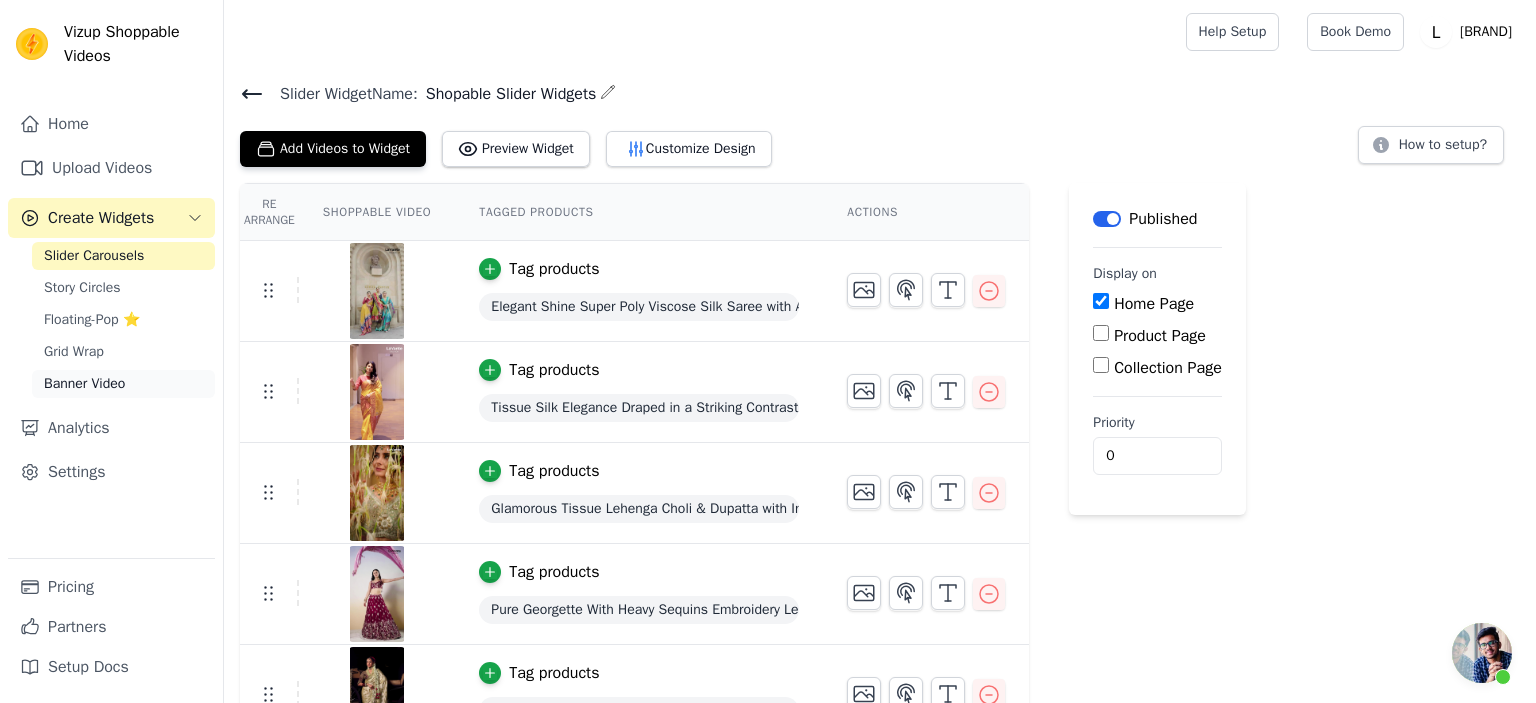 click on "Banner Video" at bounding box center (84, 384) 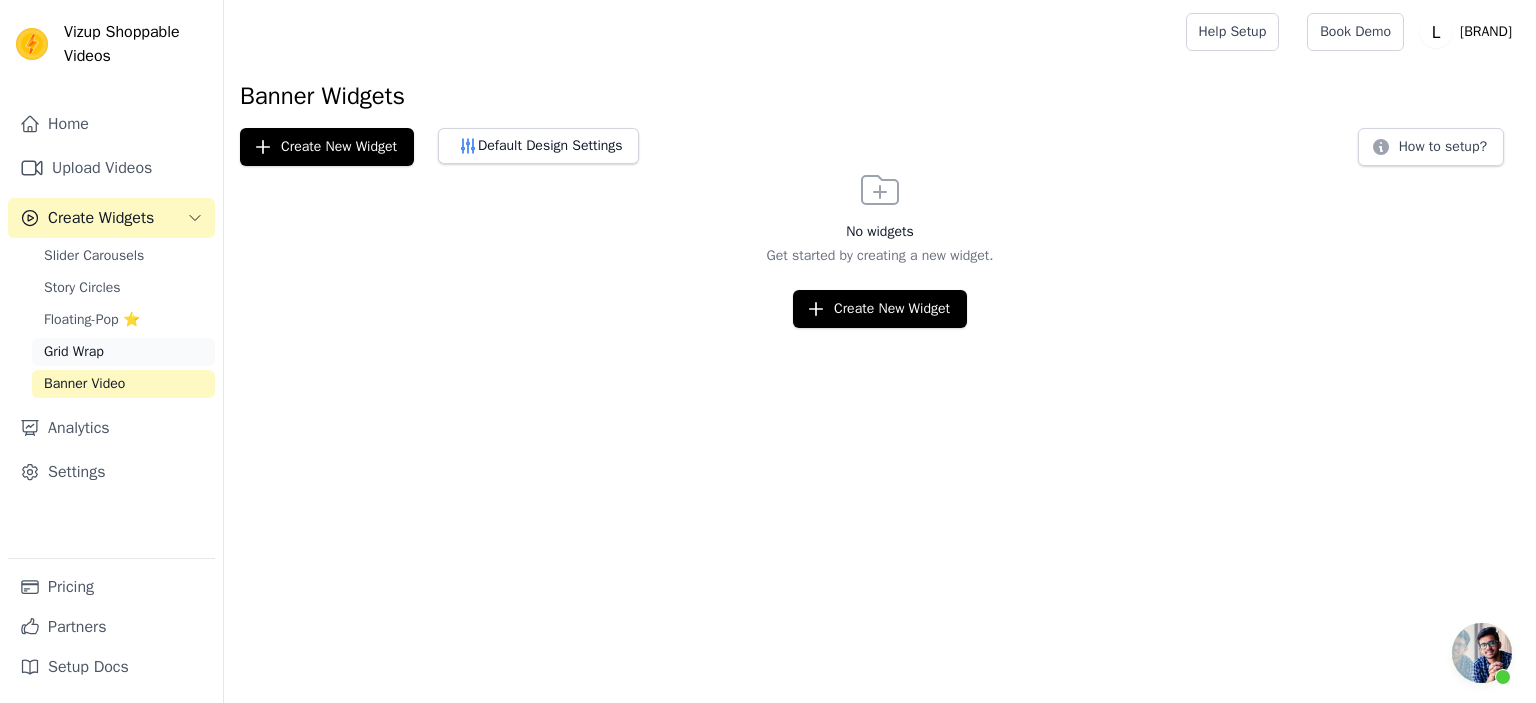 click on "Grid Wrap" at bounding box center (74, 352) 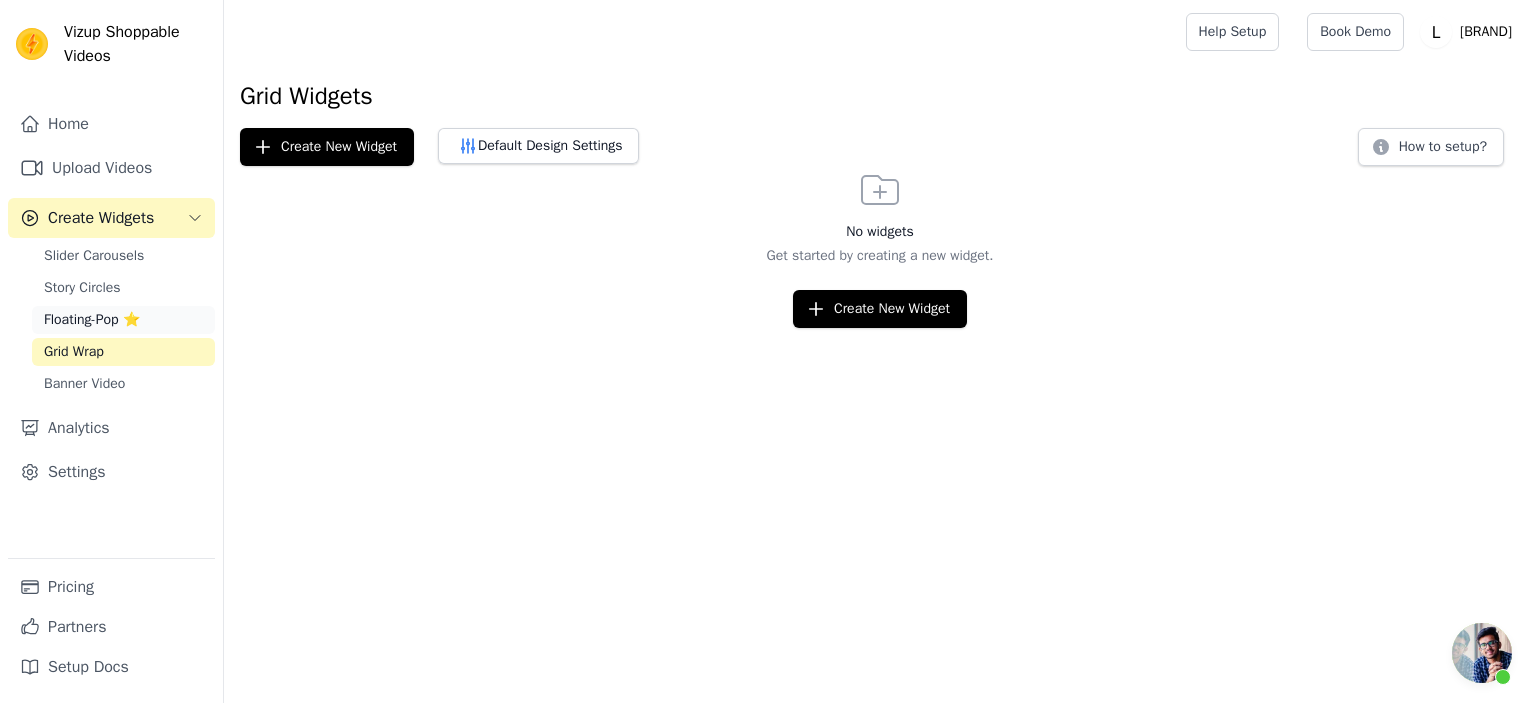 click on "Floating-Pop ⭐" at bounding box center [92, 320] 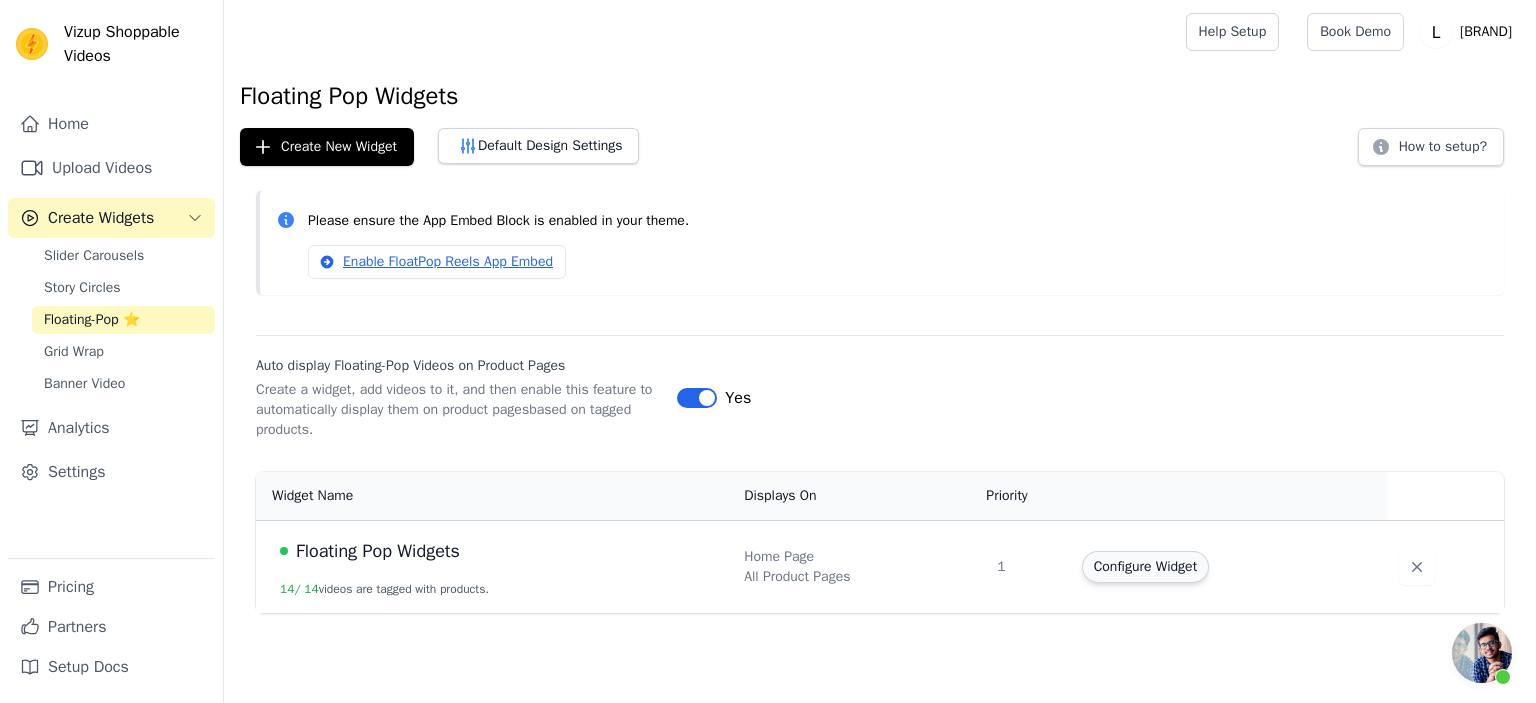 click on "Configure Widget" at bounding box center [1145, 567] 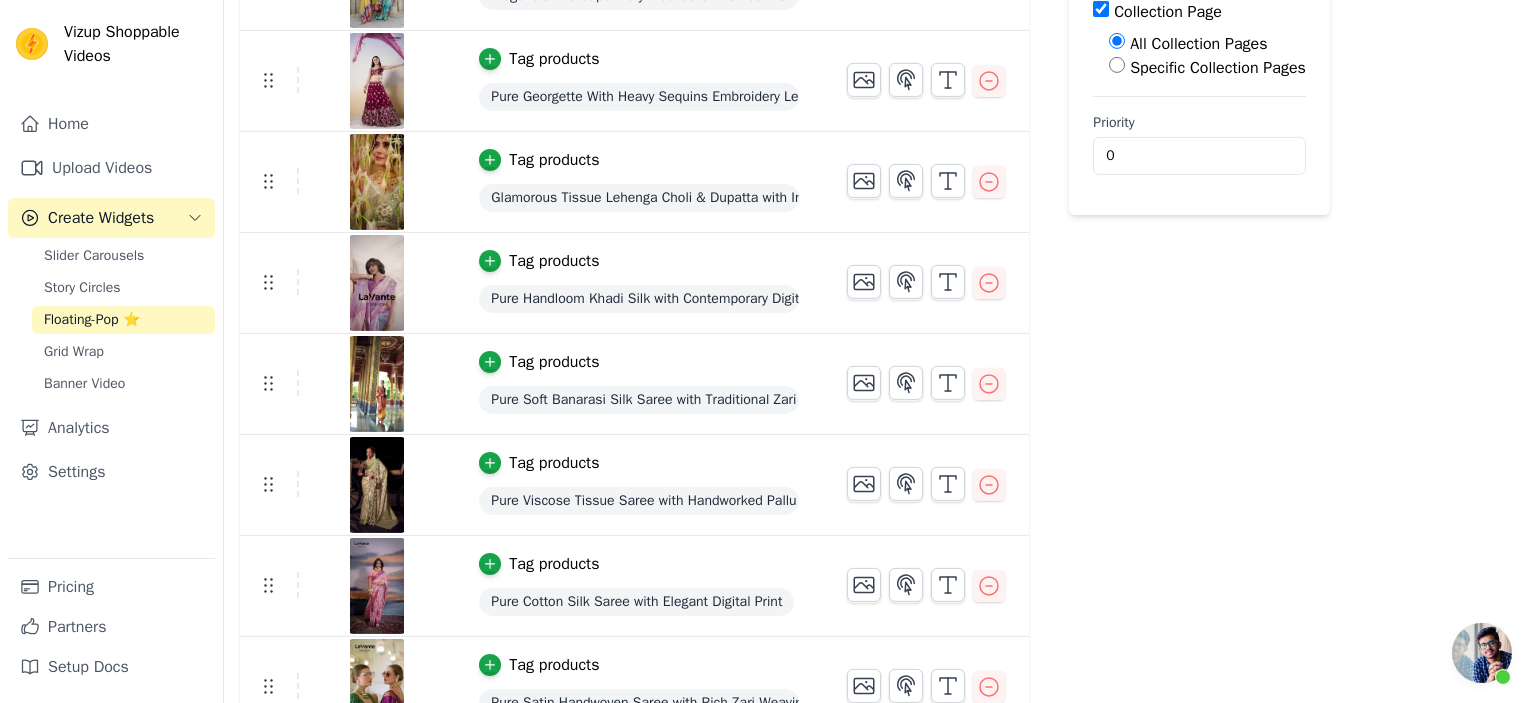 scroll, scrollTop: 0, scrollLeft: 0, axis: both 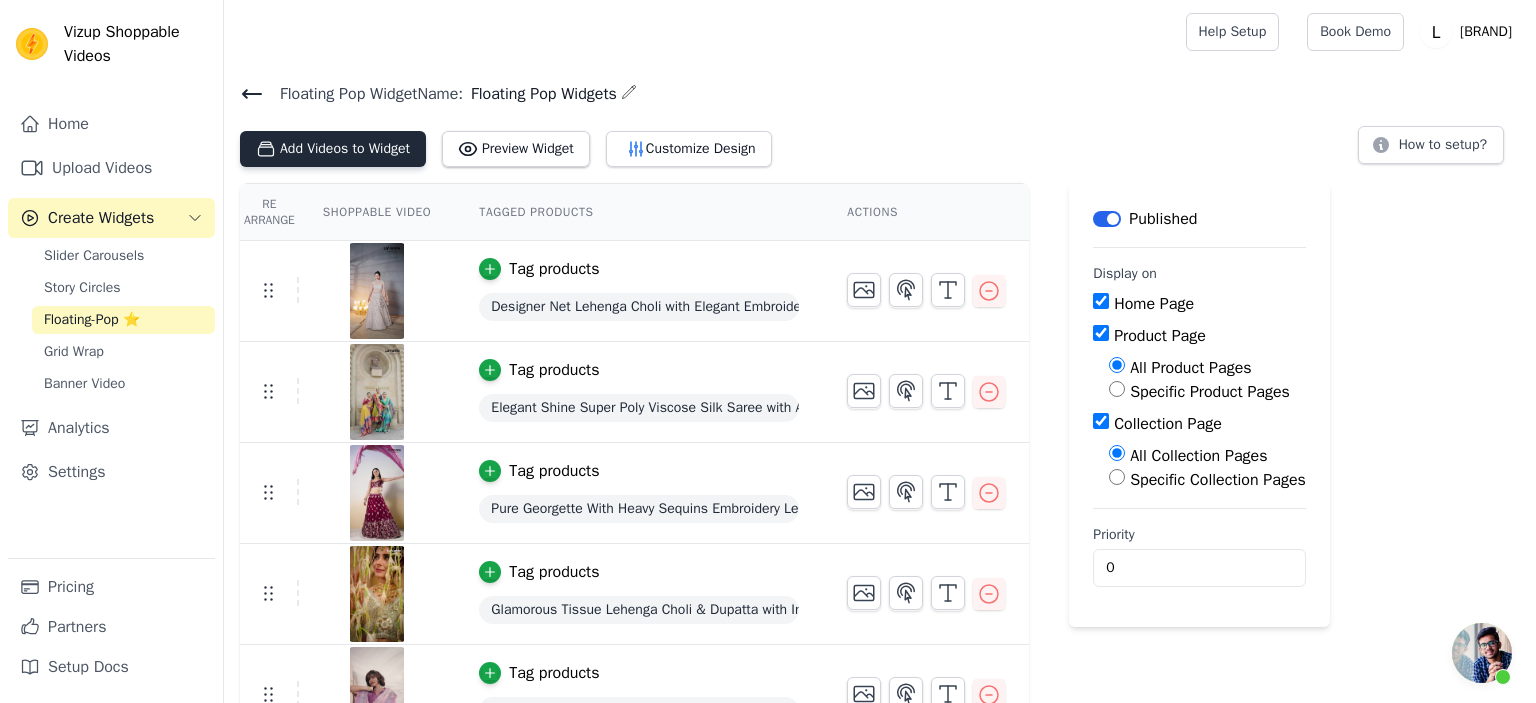 click on "Add Videos to Widget" at bounding box center (333, 149) 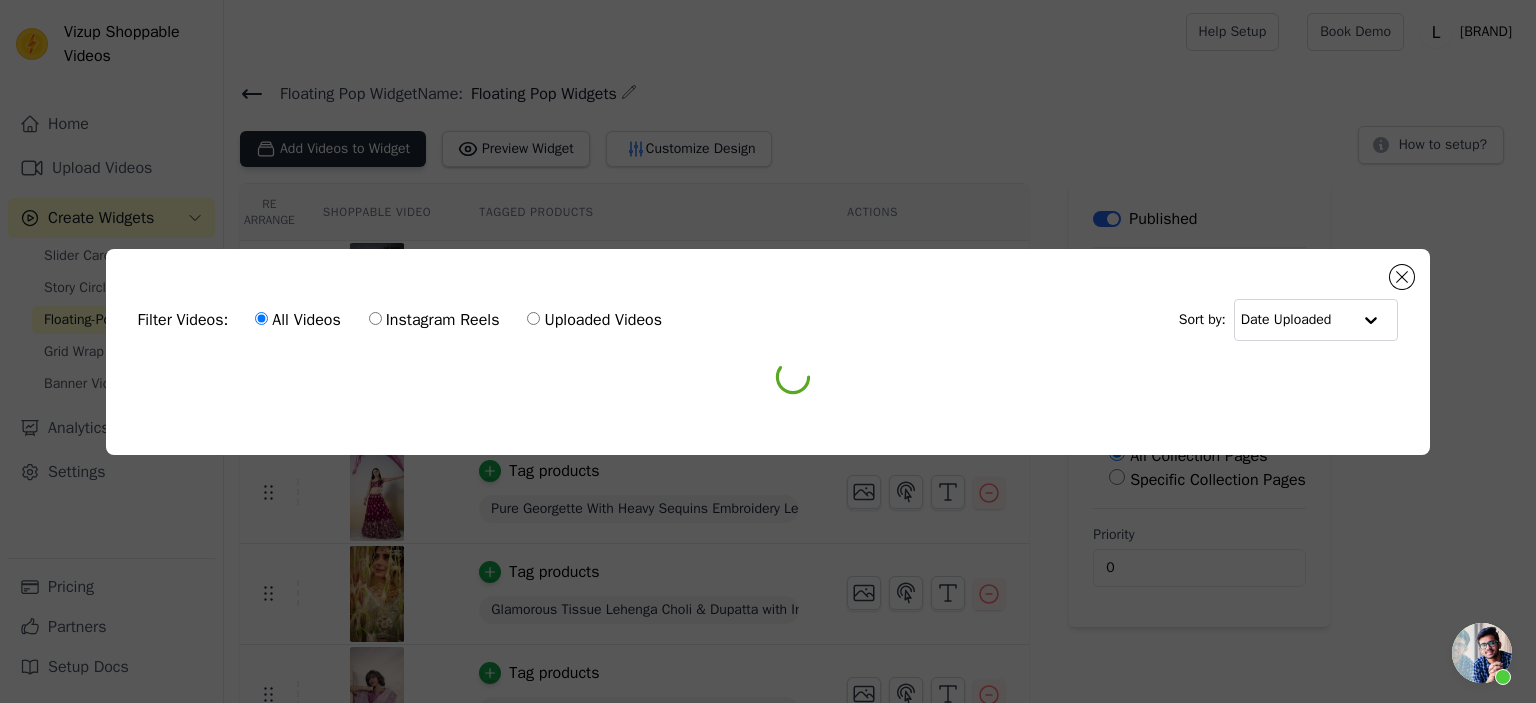 scroll, scrollTop: 338, scrollLeft: 0, axis: vertical 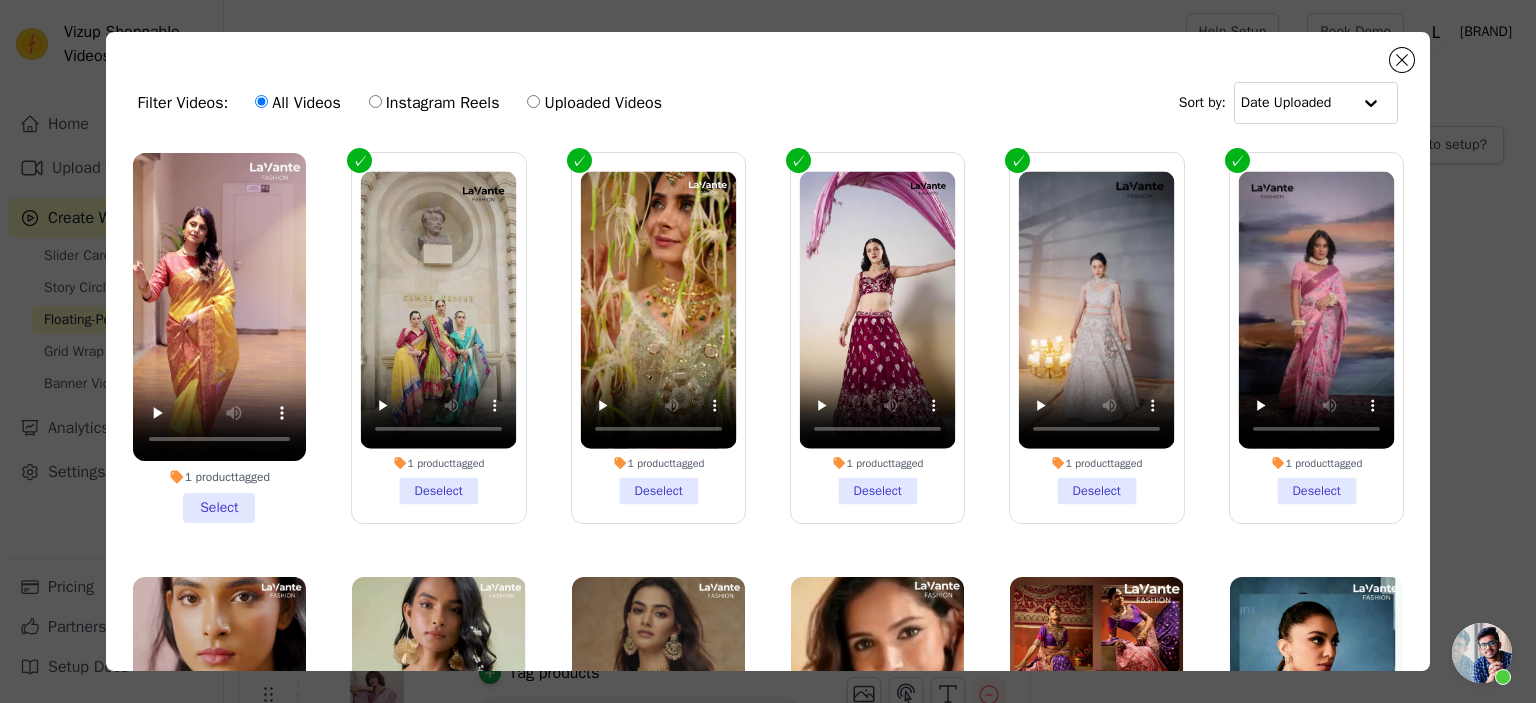 click on "1   product  tagged     Select" at bounding box center (219, 338) 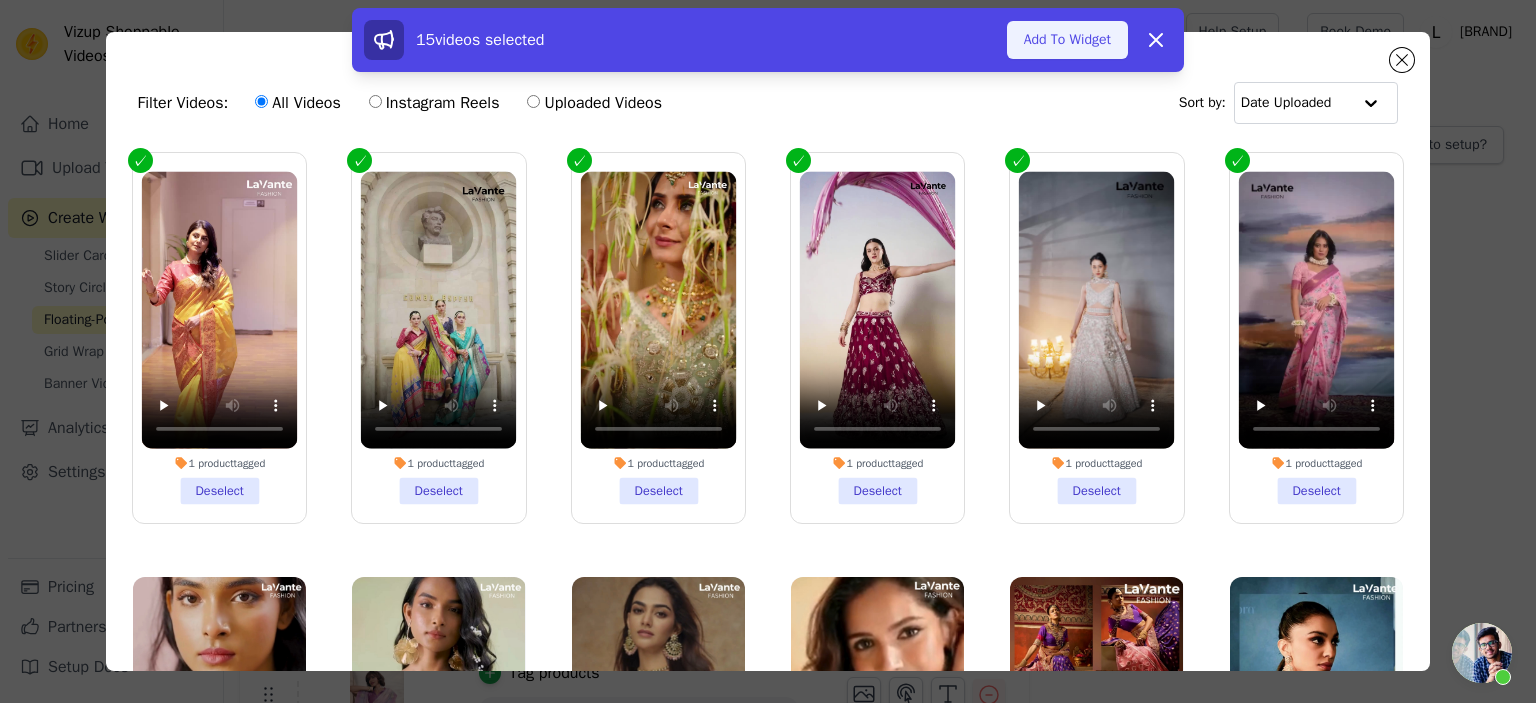 click on "Add To Widget" at bounding box center [1067, 40] 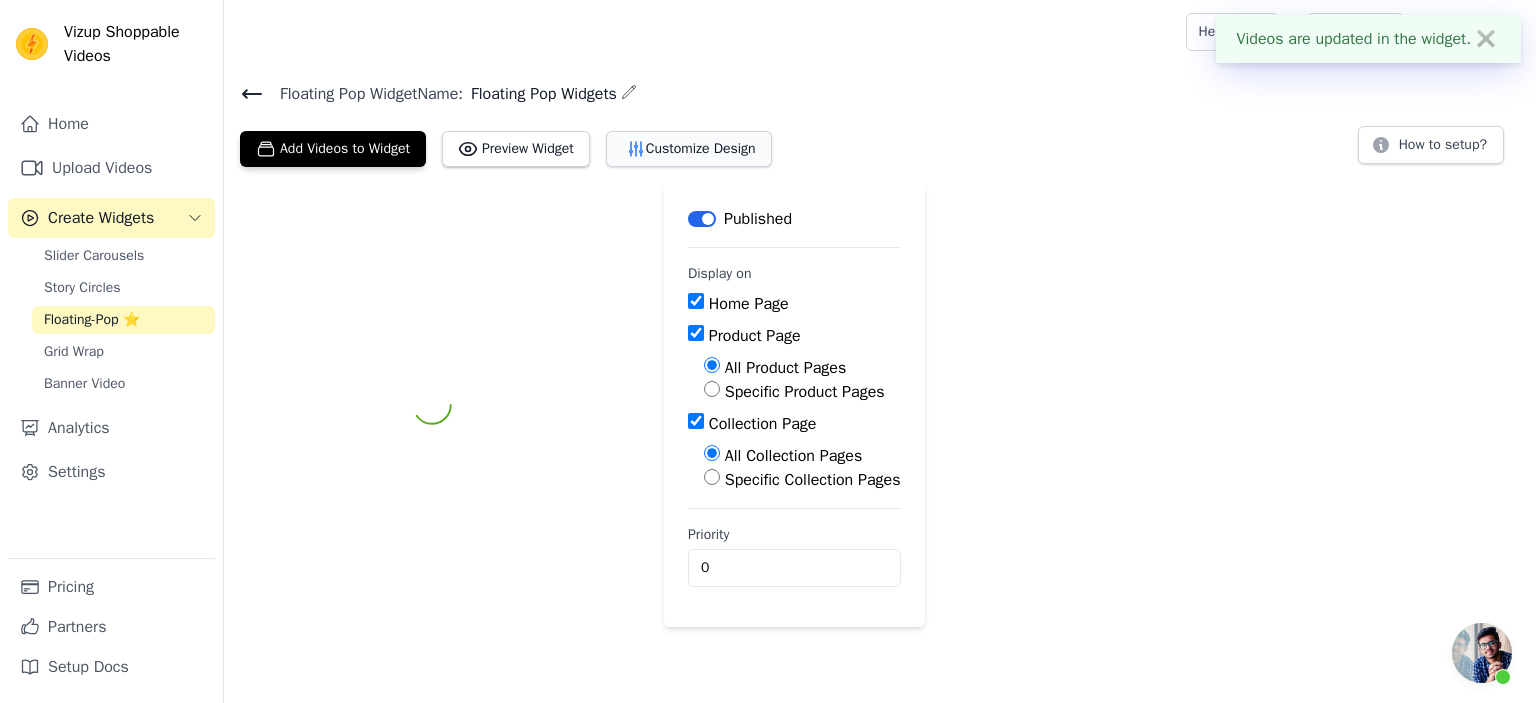 scroll, scrollTop: 338, scrollLeft: 0, axis: vertical 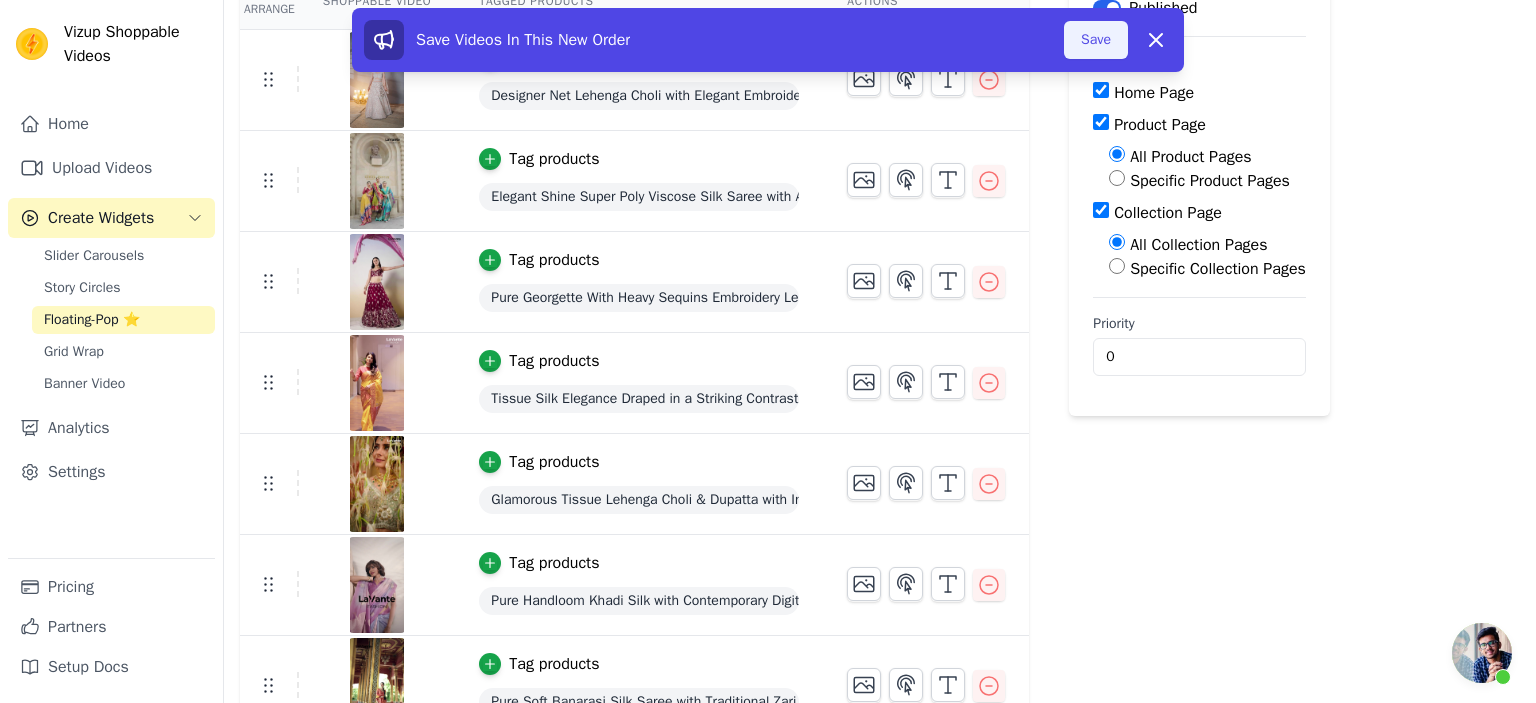 click on "Save" at bounding box center [1096, 40] 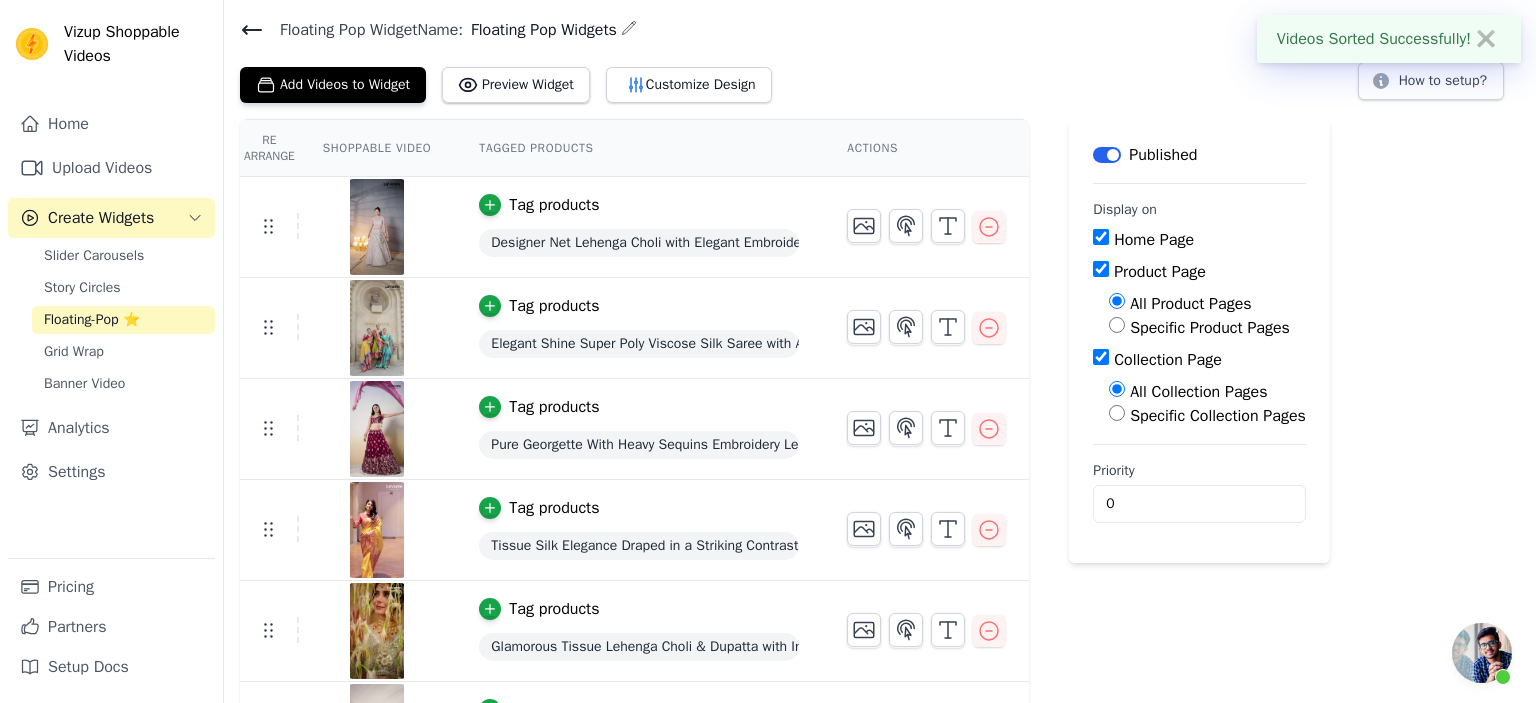 scroll, scrollTop: 0, scrollLeft: 0, axis: both 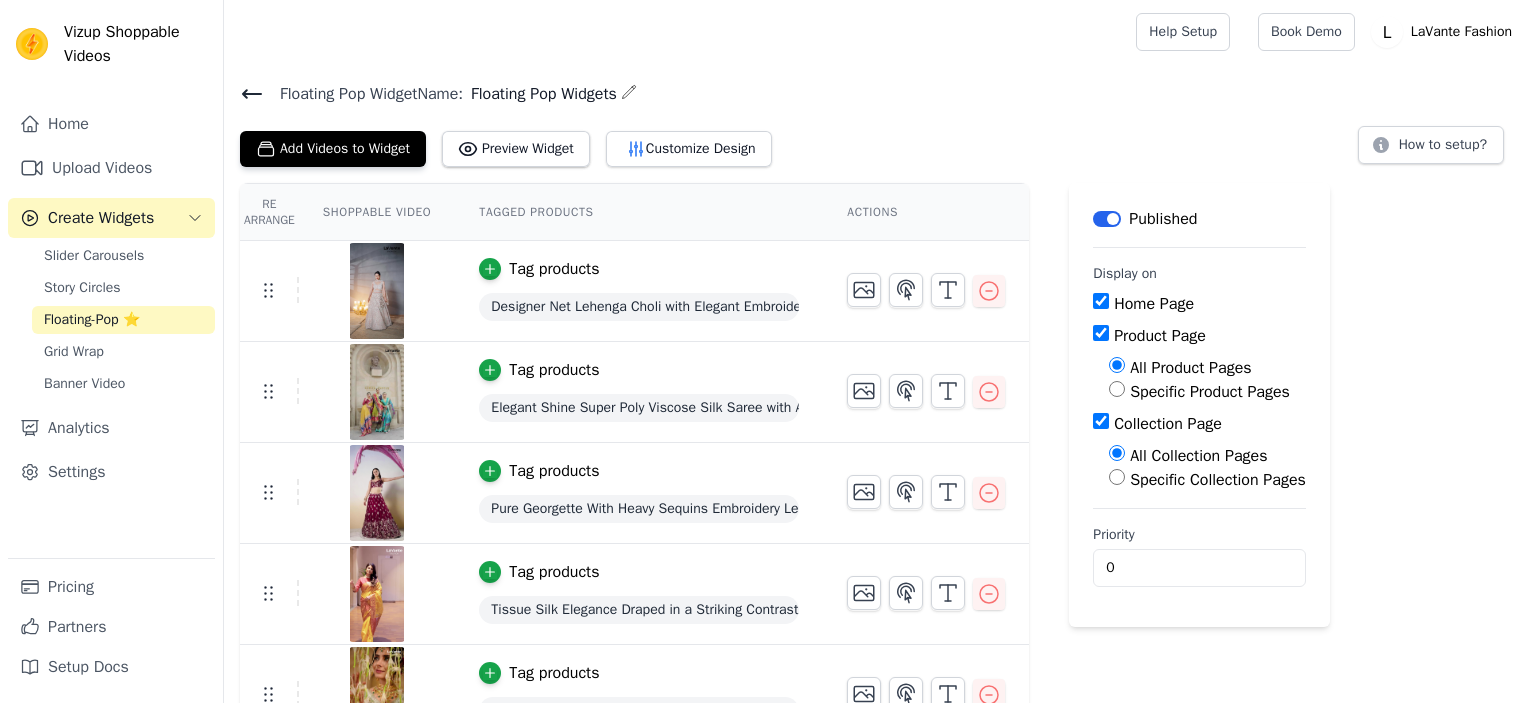 click 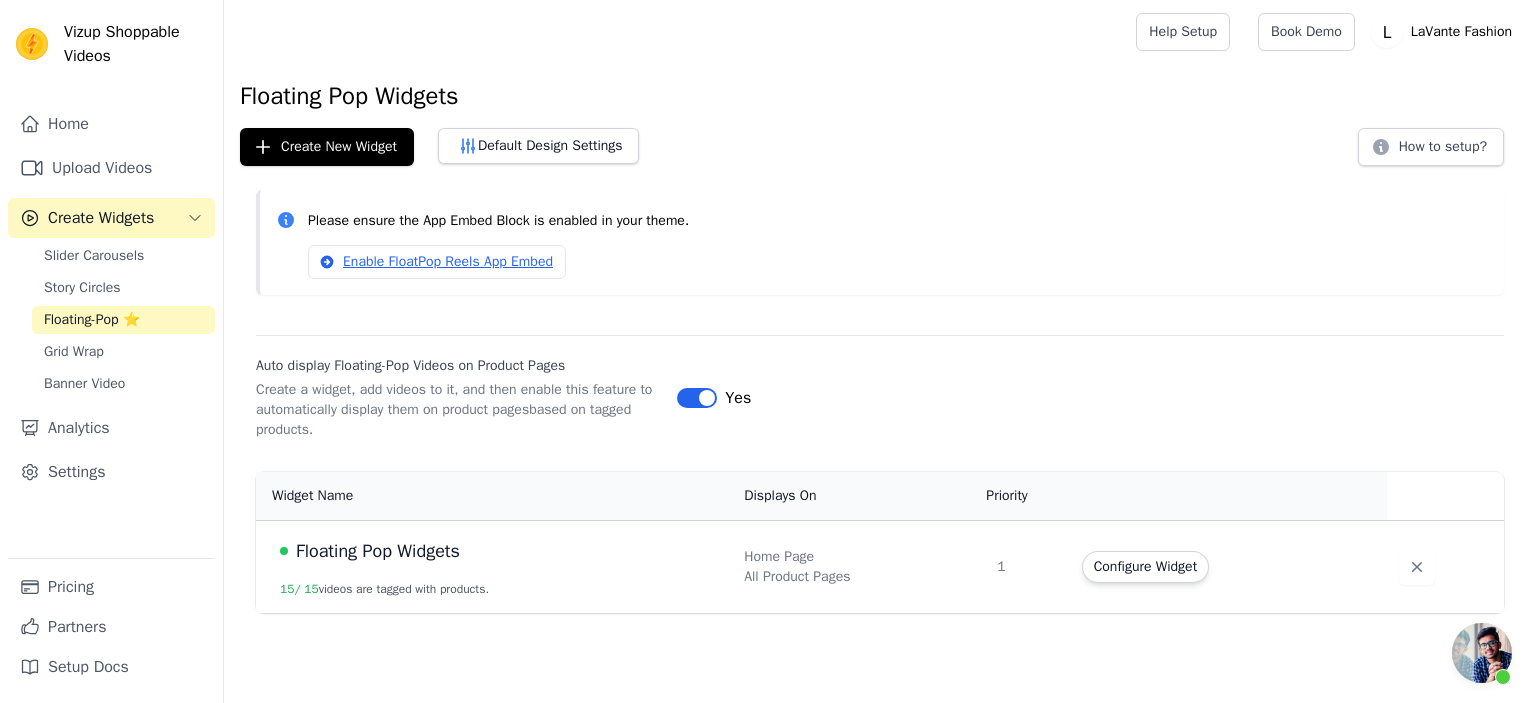 scroll, scrollTop: 338, scrollLeft: 0, axis: vertical 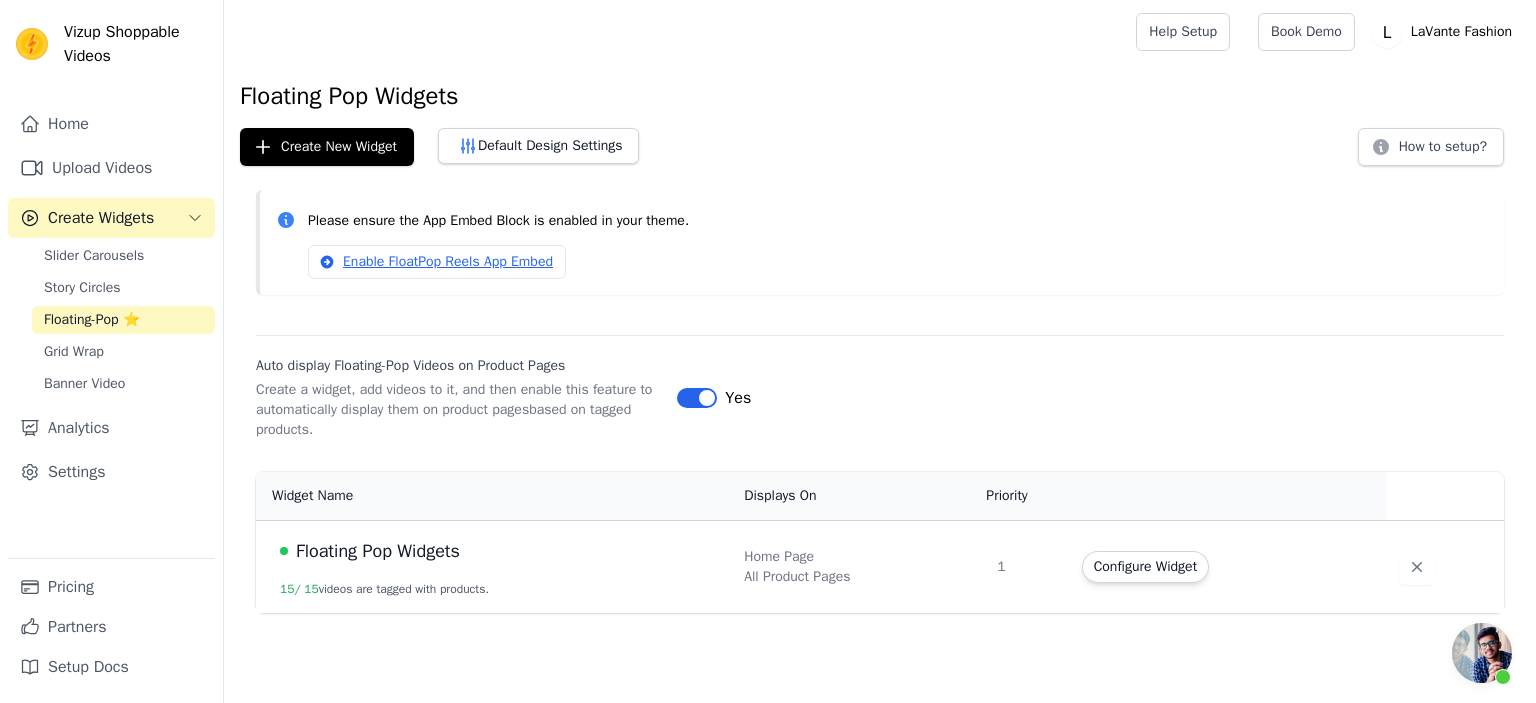 click on "Create Widgets" at bounding box center (101, 218) 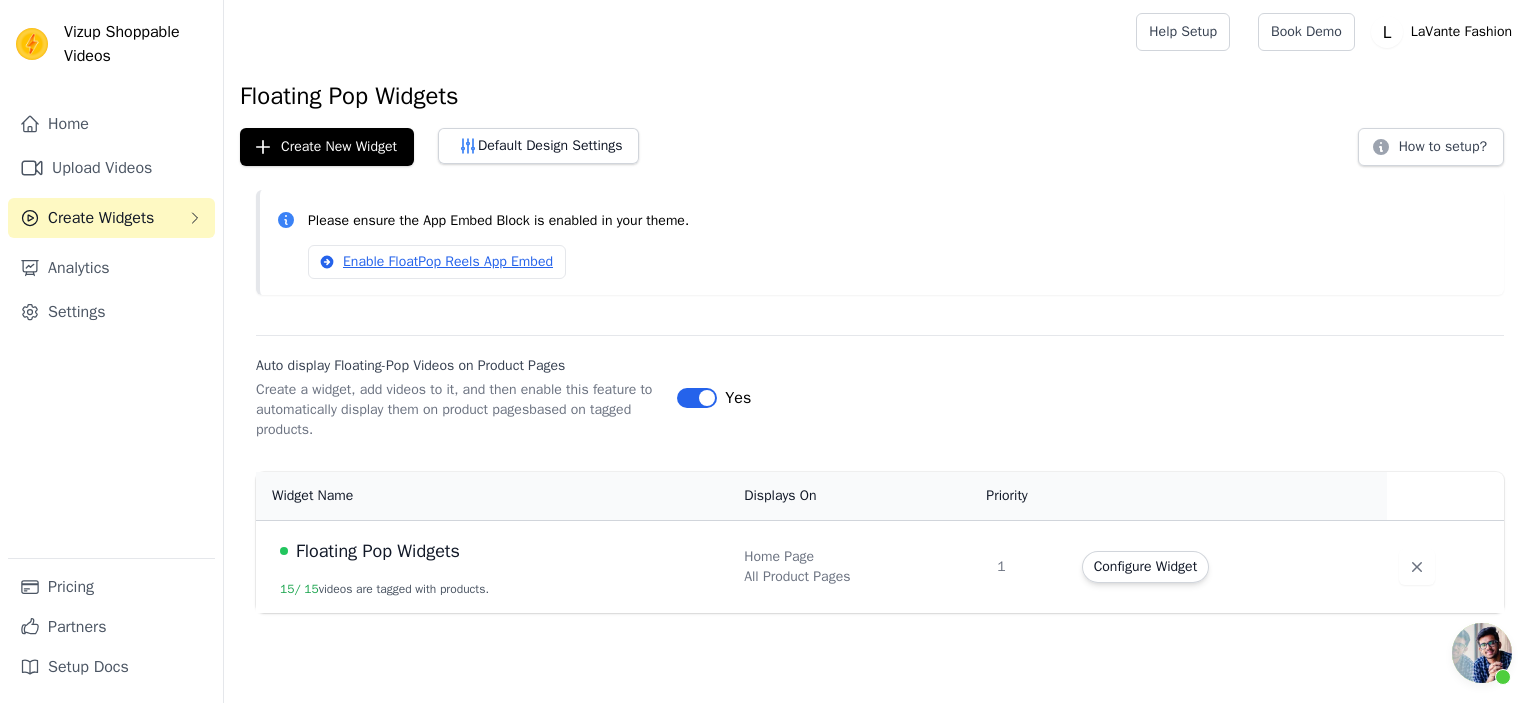 click on "Create Widgets" at bounding box center (101, 218) 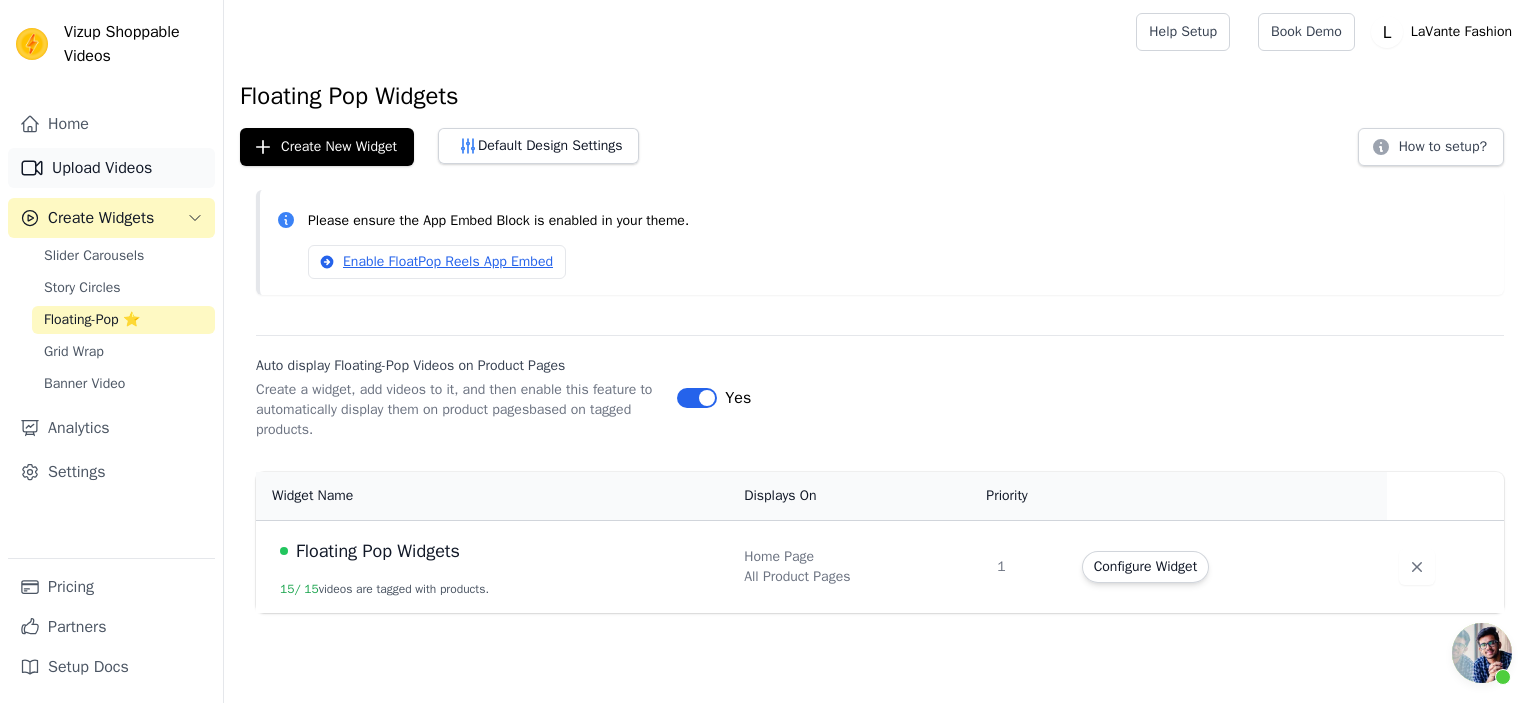 click on "Upload Videos" at bounding box center [111, 168] 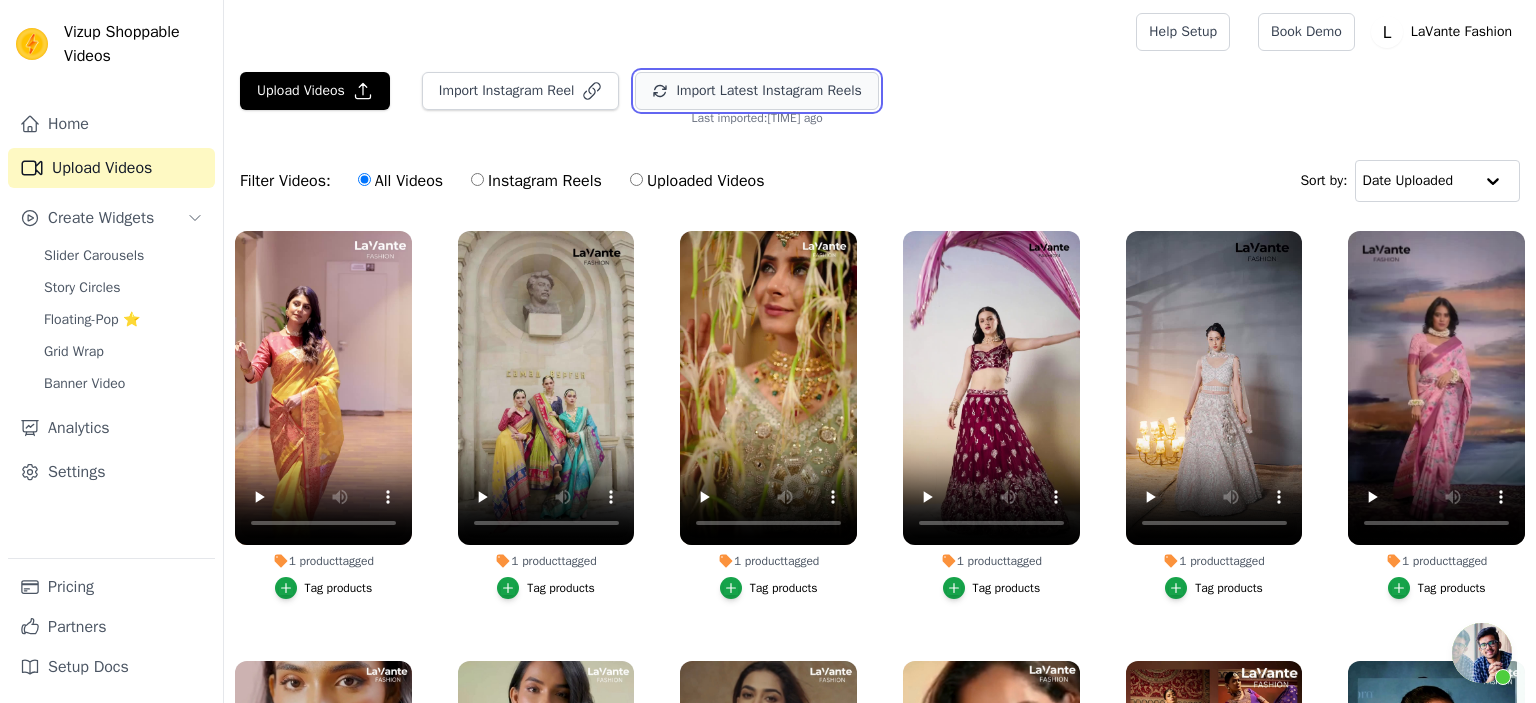 click on "Import Latest Instagram Reels" at bounding box center [756, 91] 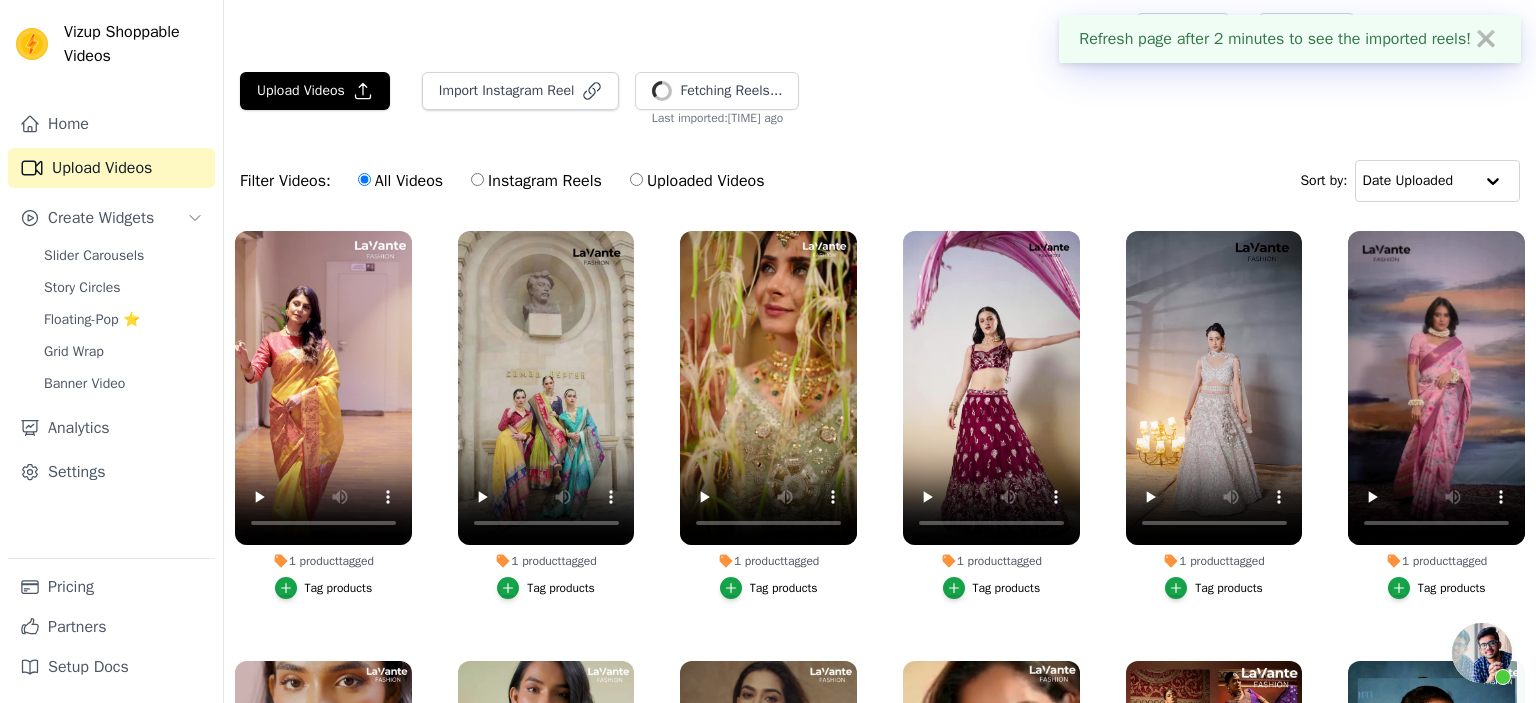 click on "Upload Videos
Import Instagram Reel
Fetching Reels...     Import Latest IG Reels   Last imported:  17 minutes ago   Filter Videos:
All Videos
Instagram Reels
Uploaded Videos   Sort by:
Date Uploaded                             1   product  tagged       Tag products           1   product  tagged       Tag products           1   product  tagged       Tag products           1   product  tagged       Tag products           1   product  tagged       Tag products           1   product  tagged       Tag products
No Products Tagged       Tag products
No Products Tagged       Tag products
No Products Tagged       Tag products
No Products Tagged       Tag products
No Products Tagged       Tag products
No Products Tagged       Tag products
No Products Tagged" at bounding box center (880, 485) 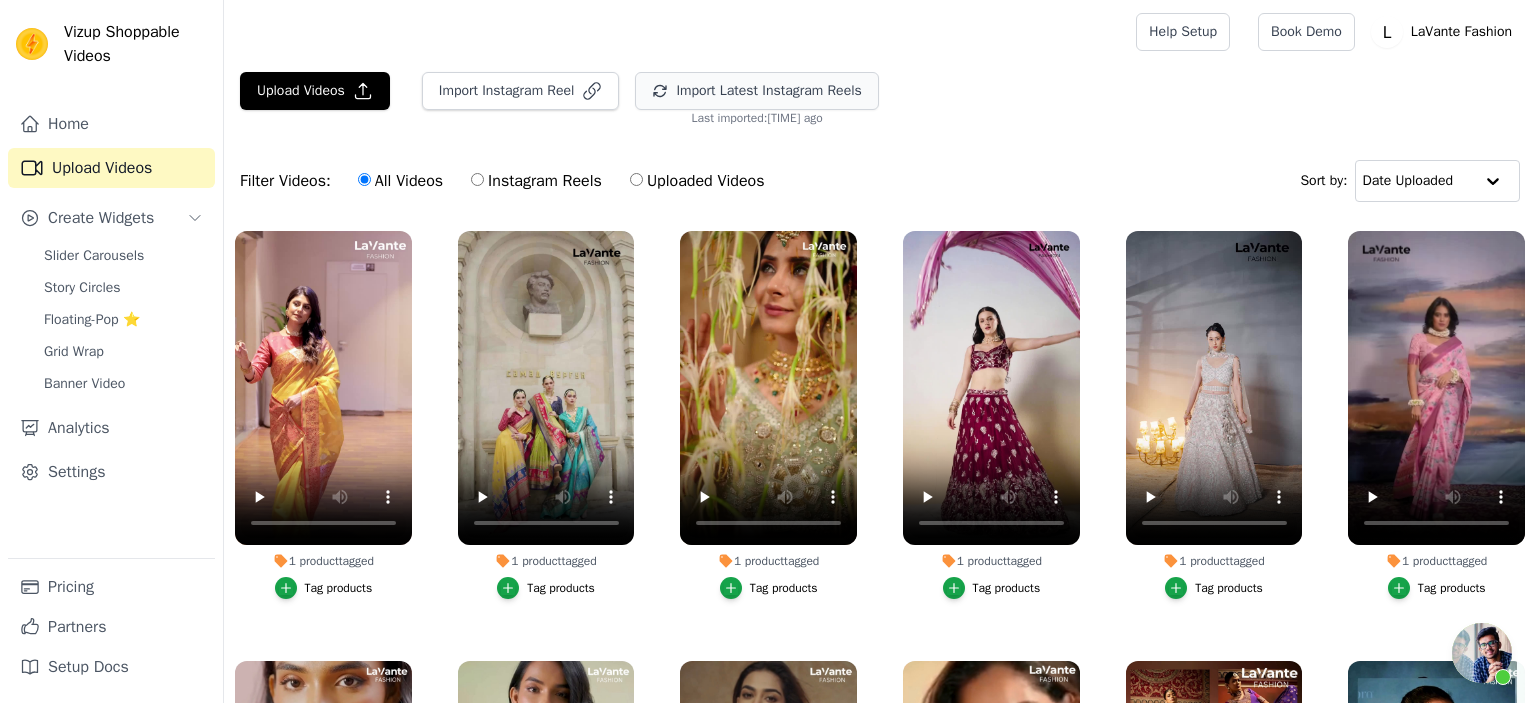 scroll, scrollTop: 64, scrollLeft: 0, axis: vertical 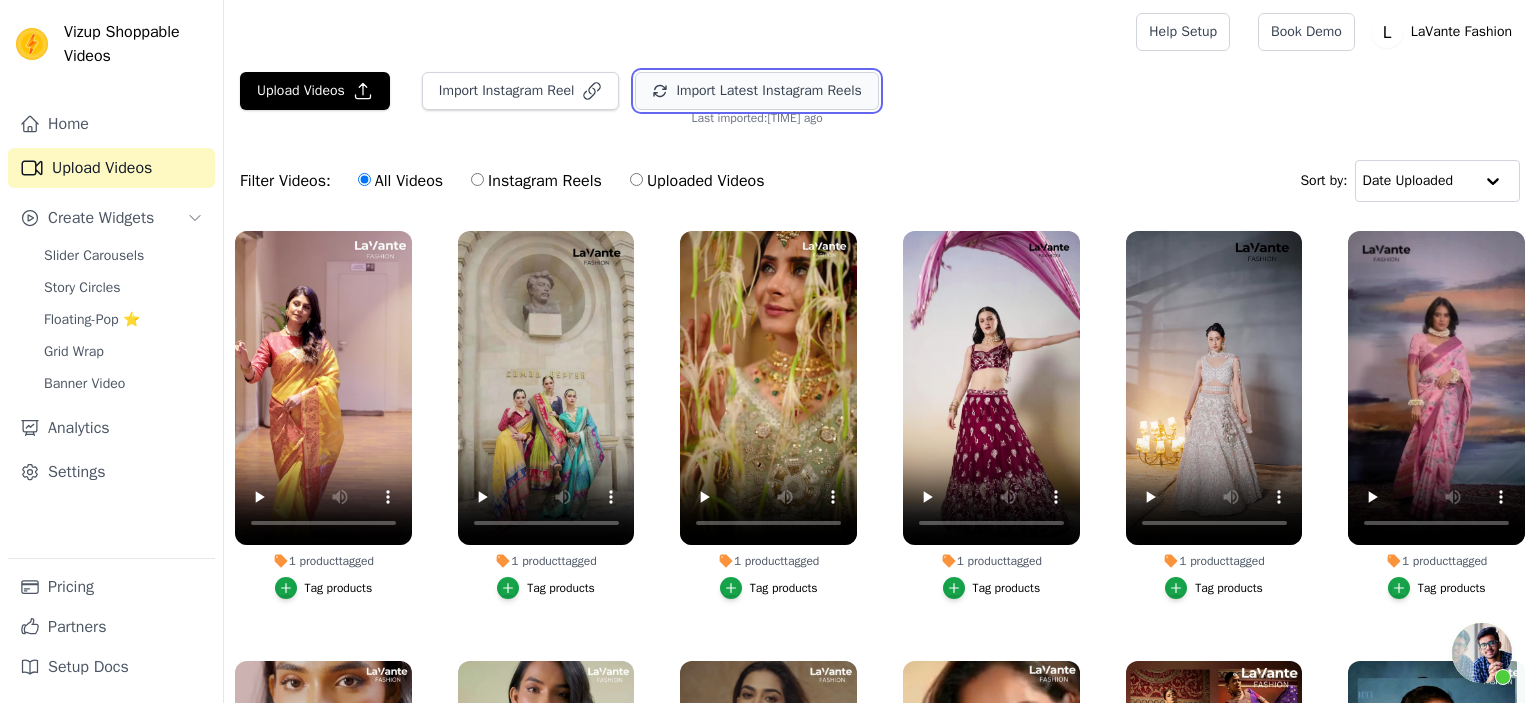 click on "Import Latest Instagram Reels" at bounding box center [756, 91] 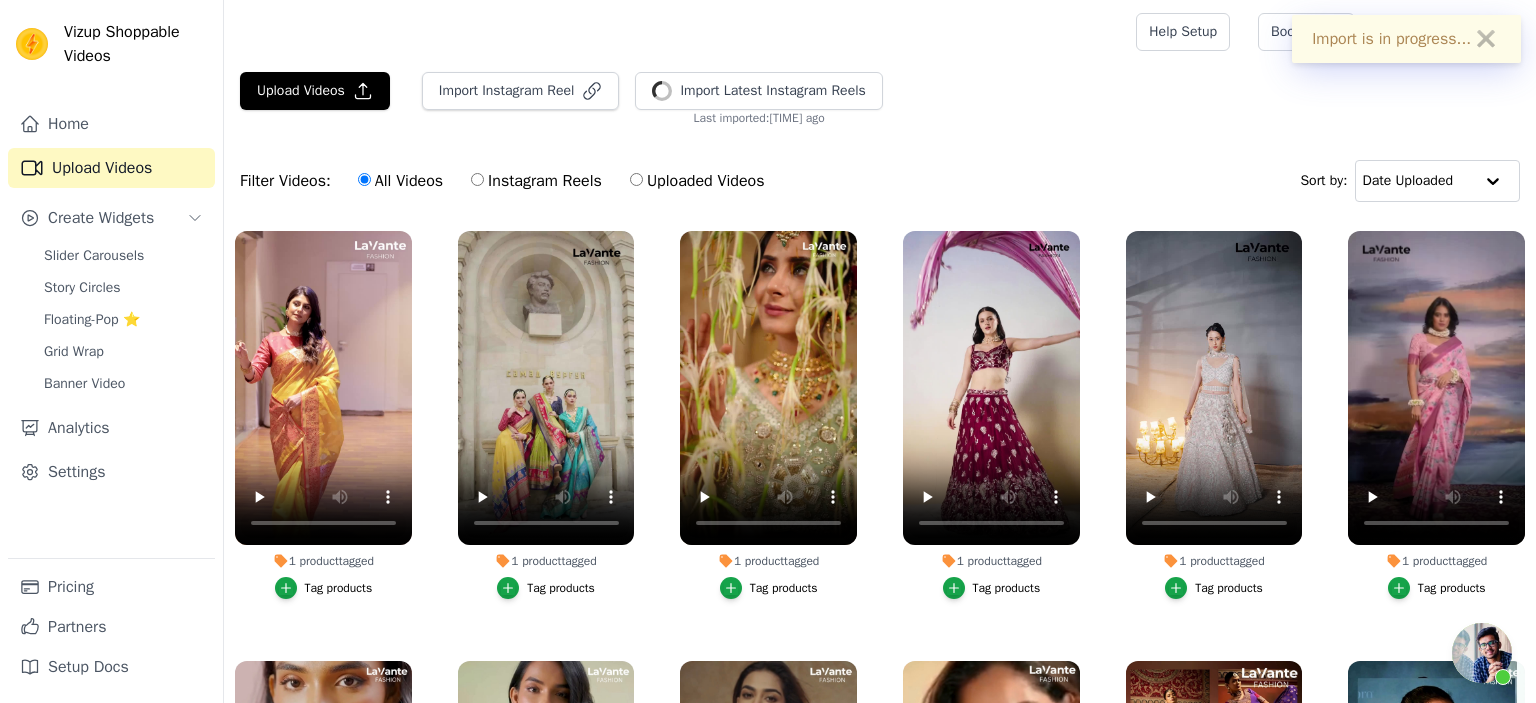 click on "Upload Videos
Import Instagram Reel
Import Latest Instagram Reels     Import Latest IG Reels   Last imported:  10 minutes ago" at bounding box center [880, 99] 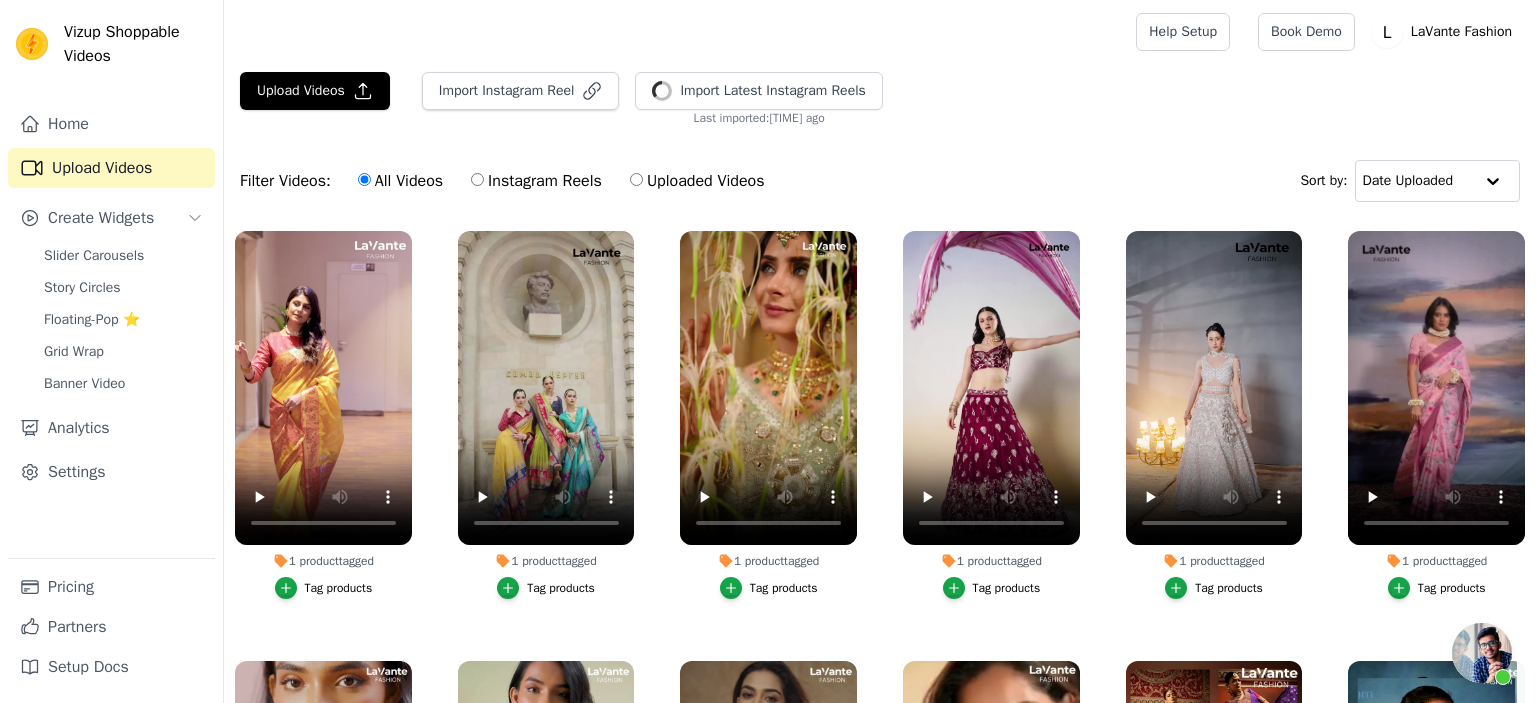 click at bounding box center (676, 32) 